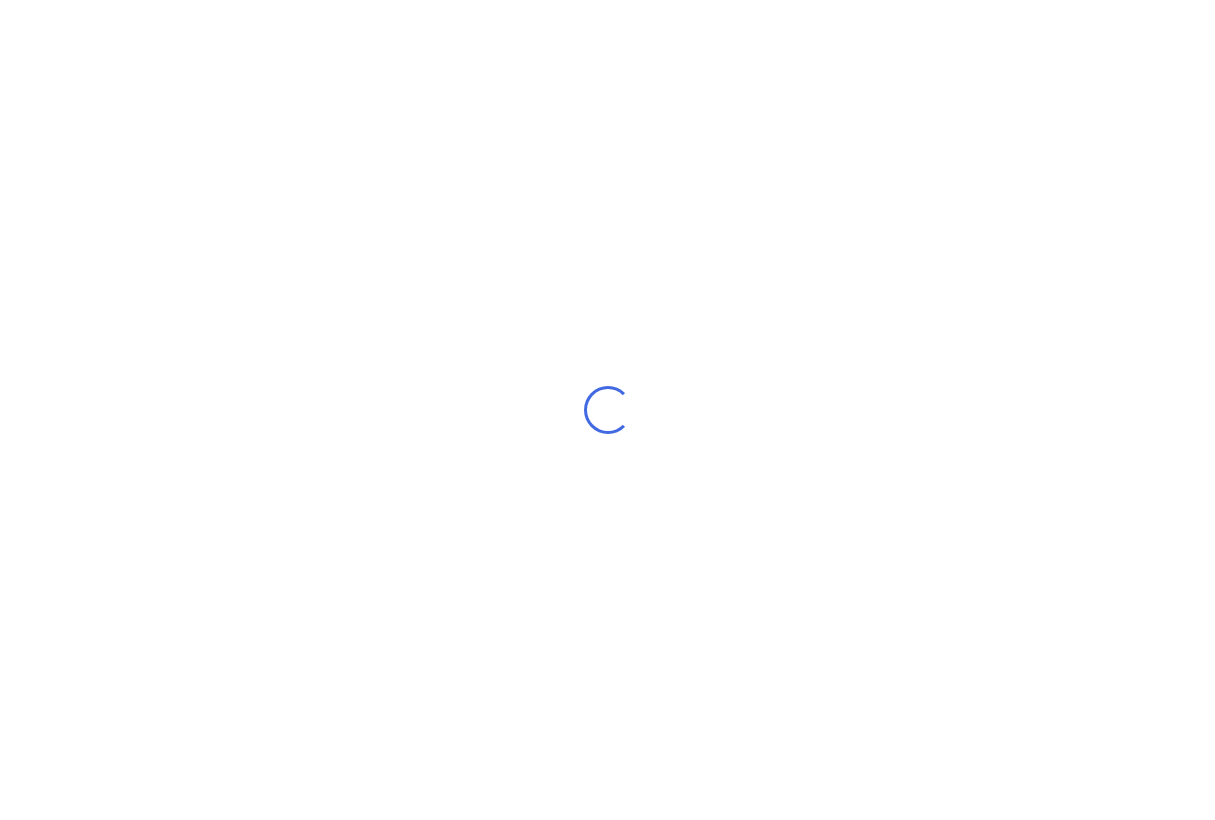 scroll, scrollTop: 0, scrollLeft: 0, axis: both 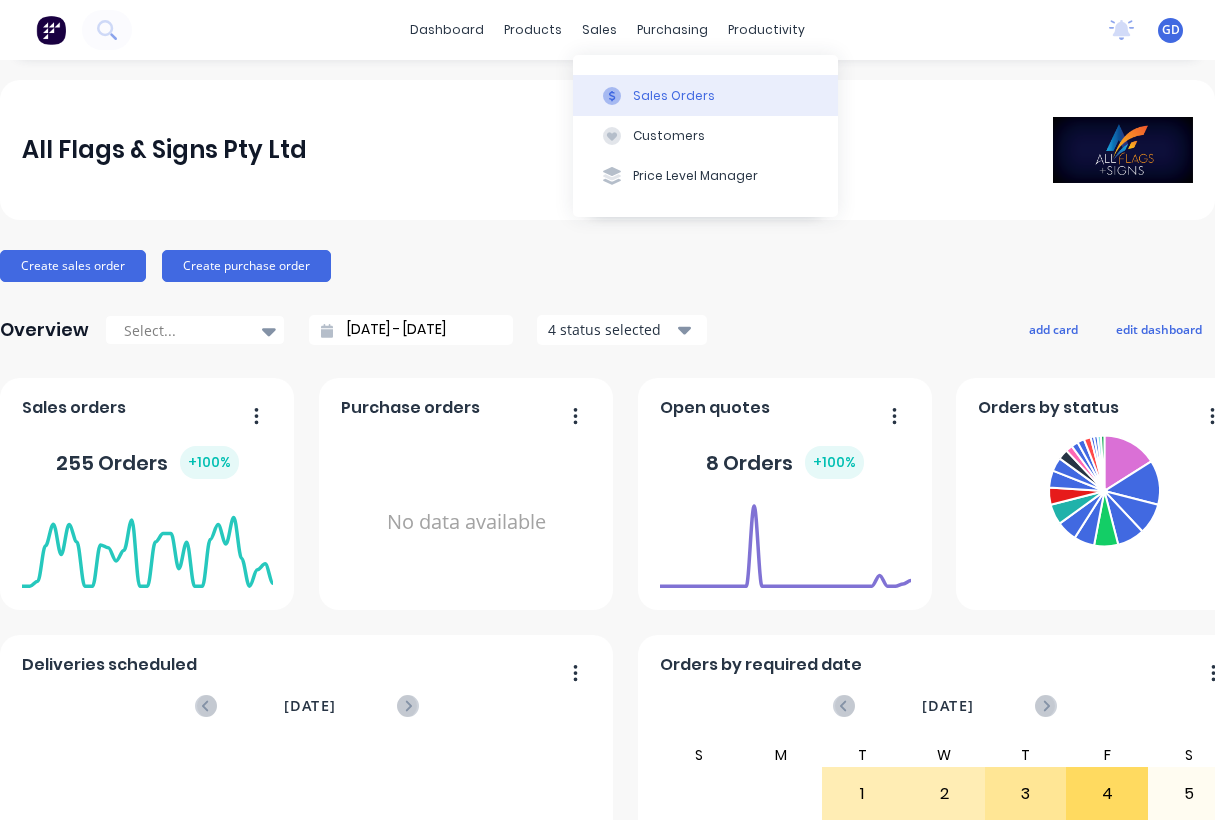 click on "Sales Orders" at bounding box center [674, 96] 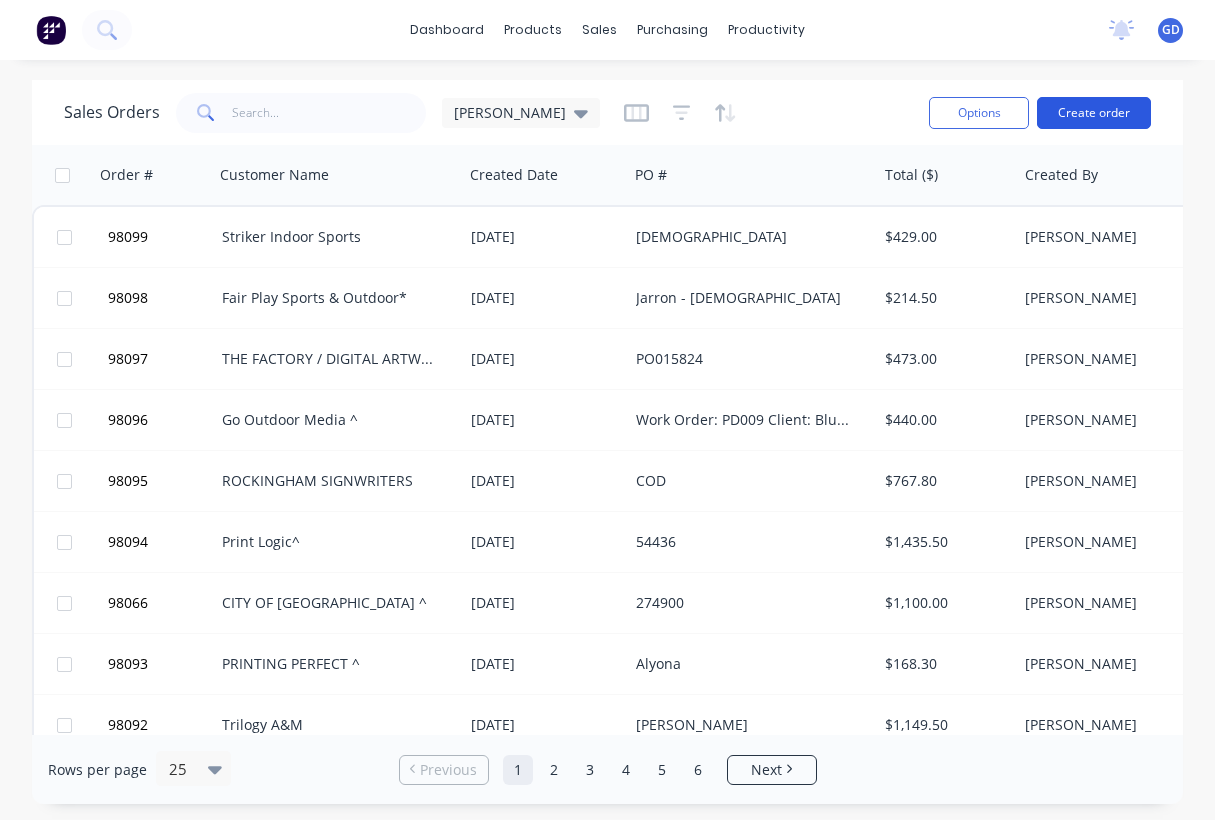 click on "Create order" at bounding box center (1094, 113) 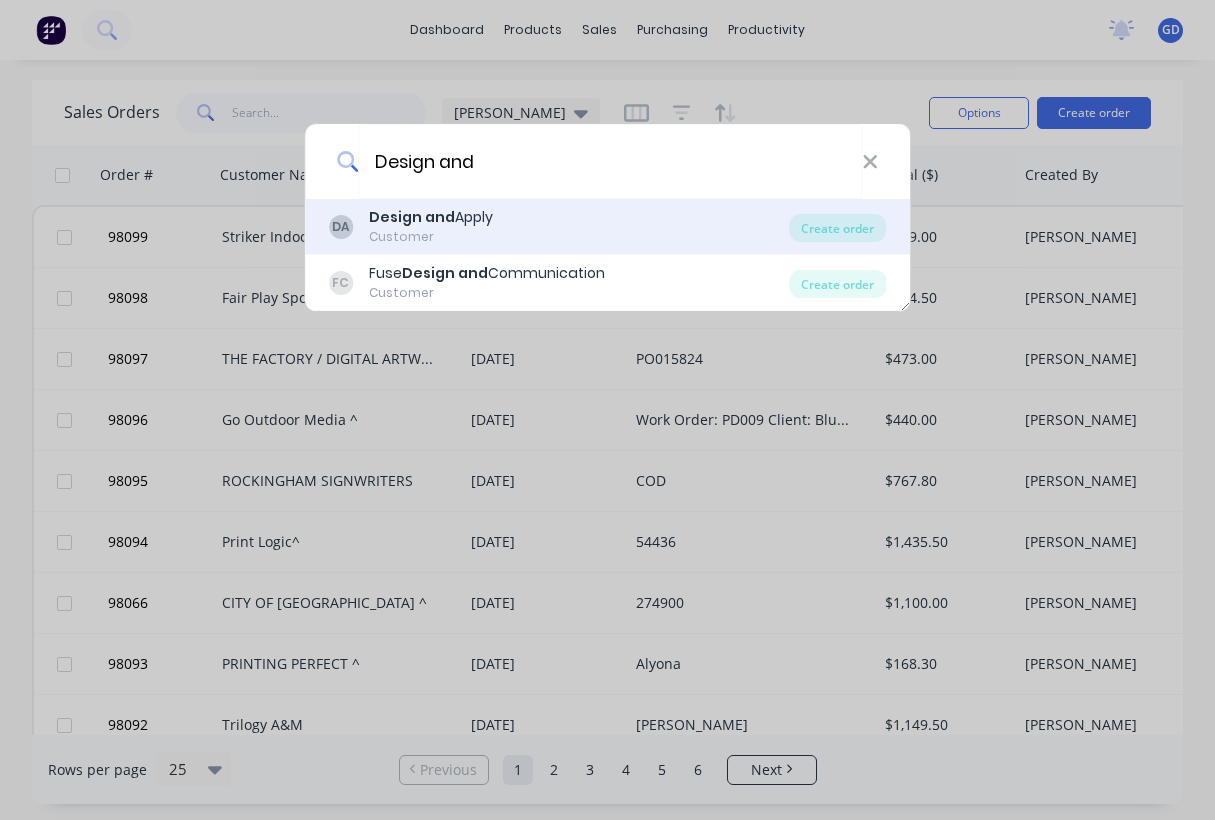 type on "Design and" 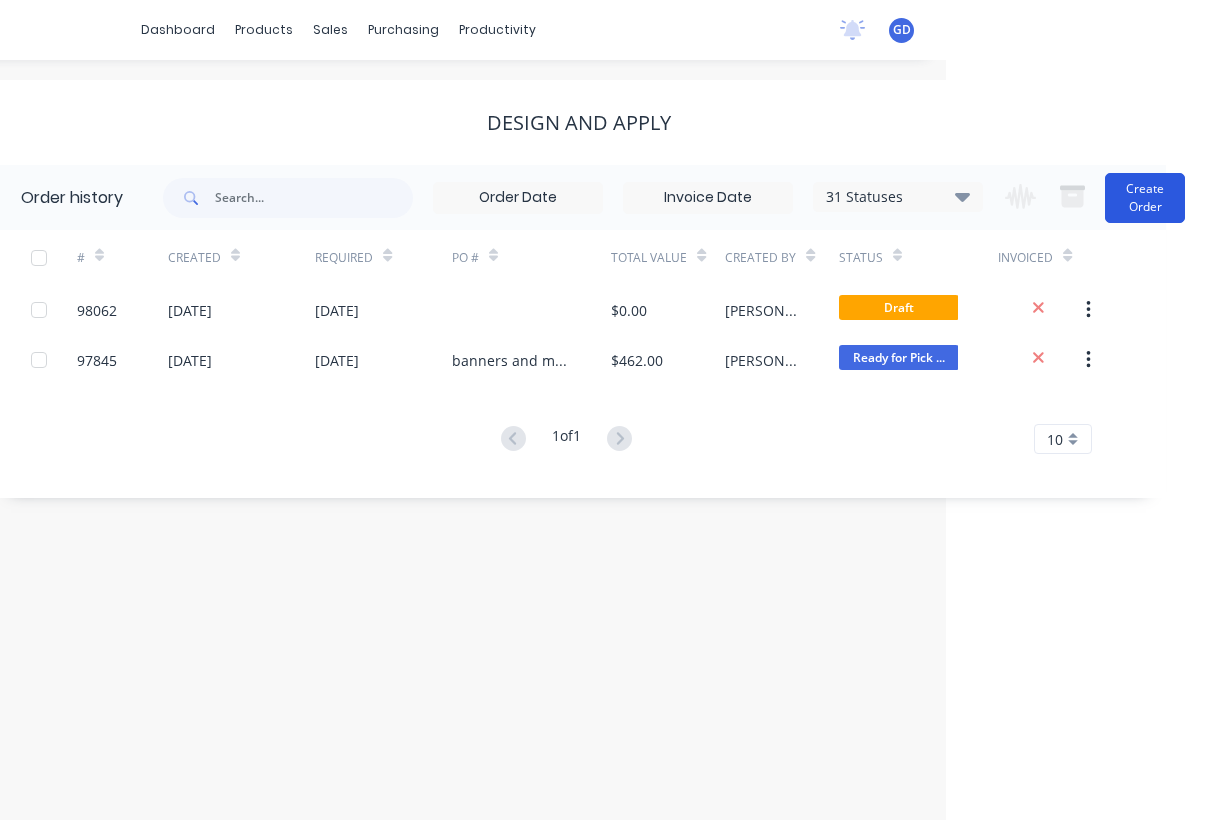 scroll, scrollTop: 0, scrollLeft: 269, axis: horizontal 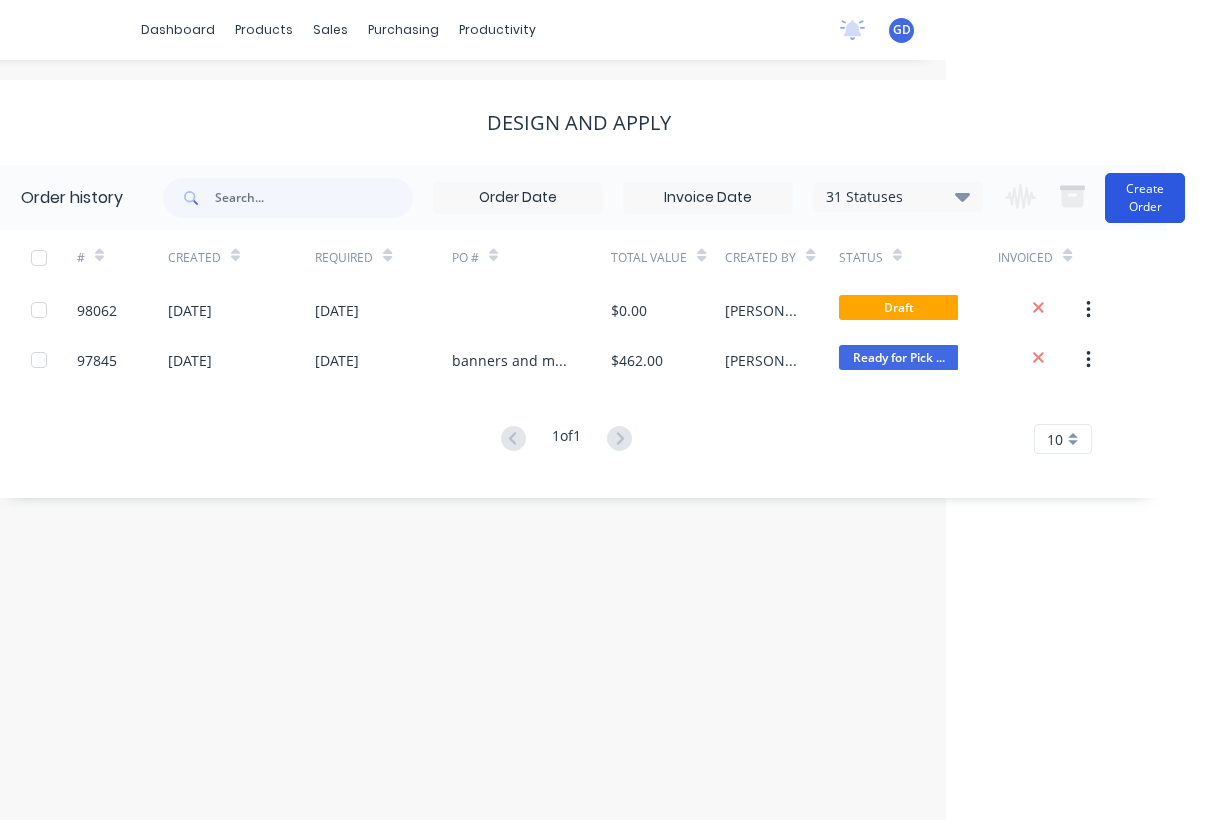 click on "Create Order" at bounding box center [1145, 198] 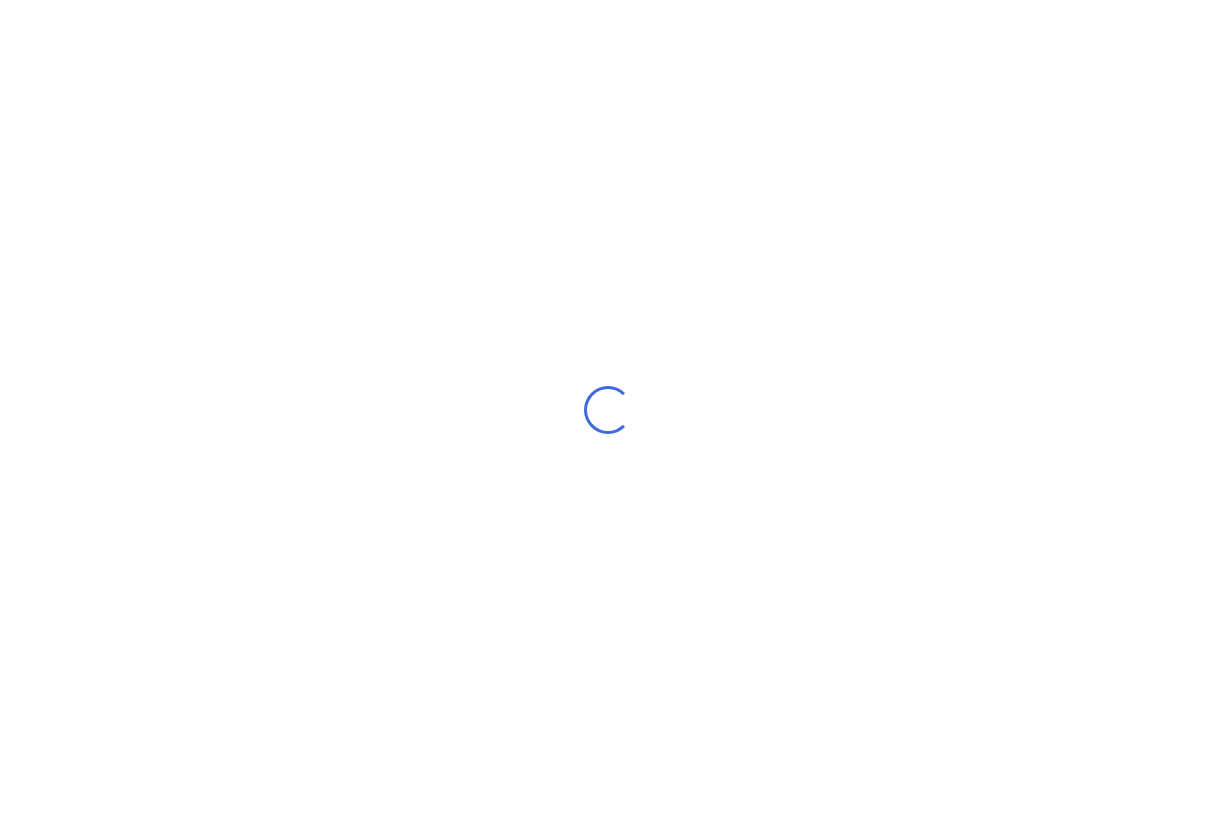 scroll, scrollTop: 0, scrollLeft: 0, axis: both 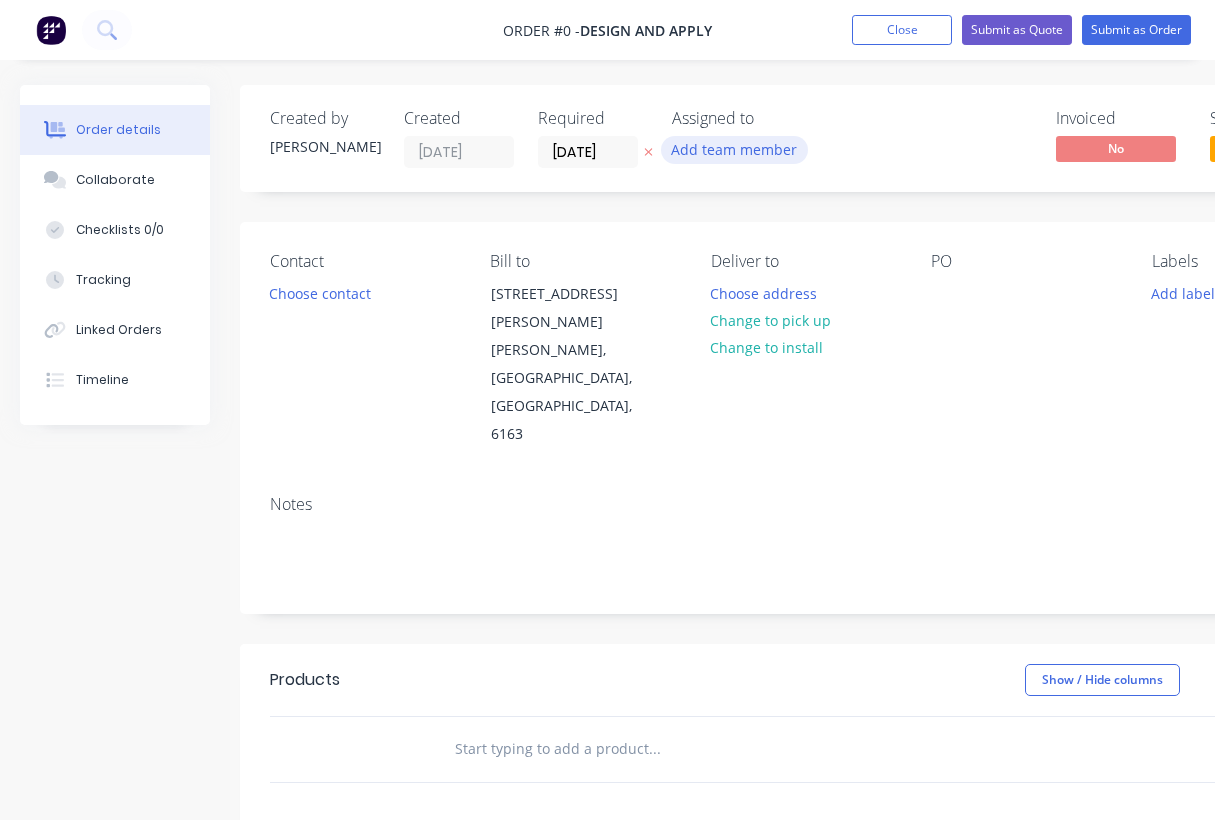 click on "Add team member" at bounding box center [734, 149] 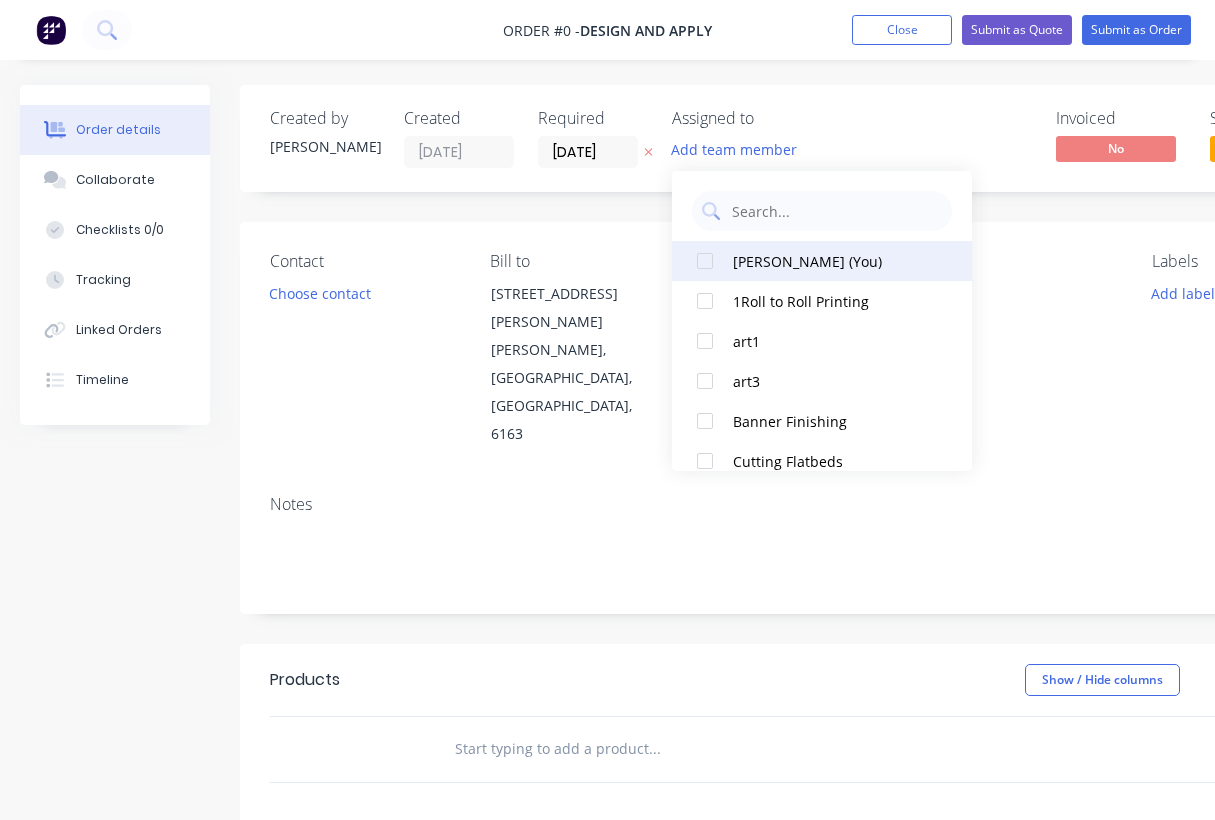 click on "Gino Dilello (You)" at bounding box center (833, 261) 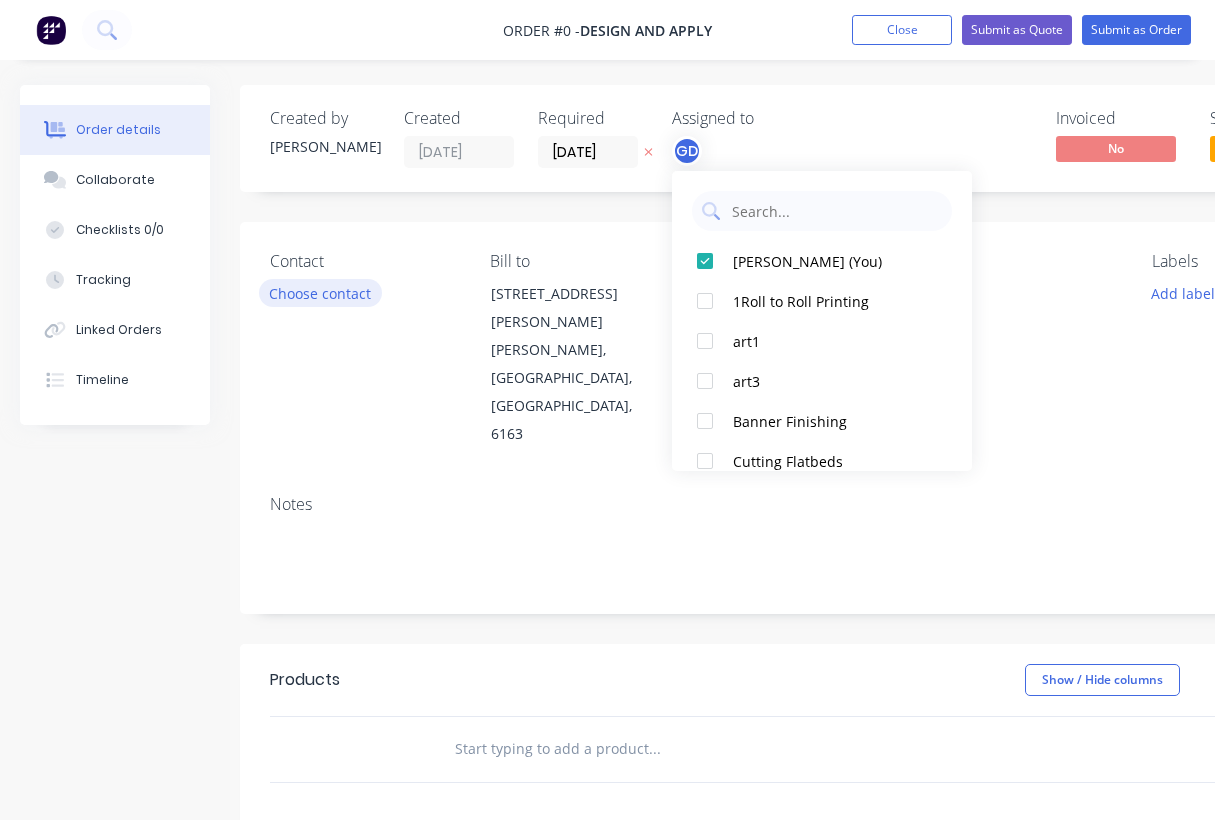 click on "Order details Collaborate Checklists 0/0 Tracking Linked Orders Timeline   Order details   Collaborate   Checklists   Tracking   Linked Orders   Timeline Created by Gino Created 29/07/25 Required 29/07/25 Assigned to GD Invoiced No Status Draft Contact Choose contact Bill to 2, 5 Jones Street  O'Connor, Western Australia, Australia, 6163 Deliver to Choose address Change to pick up Change to install PO Labels Add labels Notes Products Show / Hide columns Add product     add delivery fee add markup add discount Labour $0.00 Sub total $0.00 Margin $0.00  ( 0 %) Tax $0.00 Total $0.00" at bounding box center [695, 689] 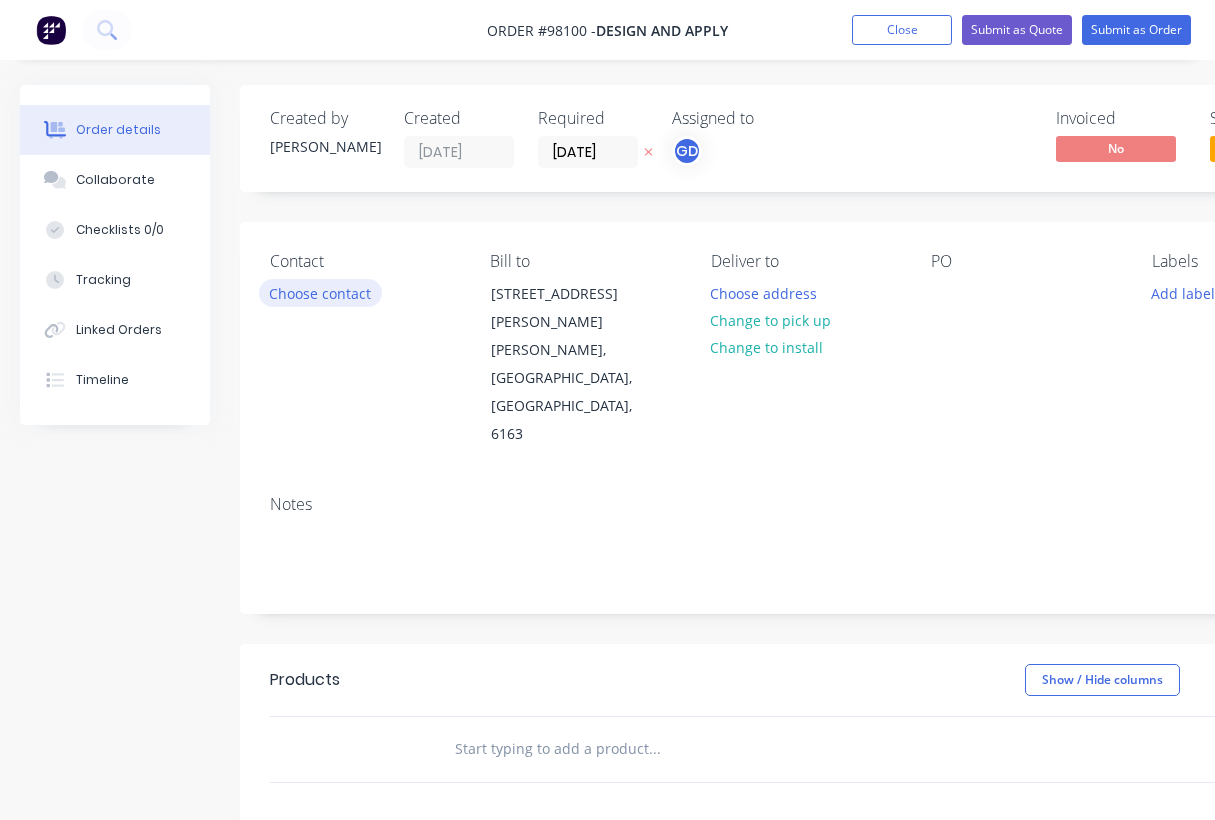 click on "Choose contact" at bounding box center (320, 292) 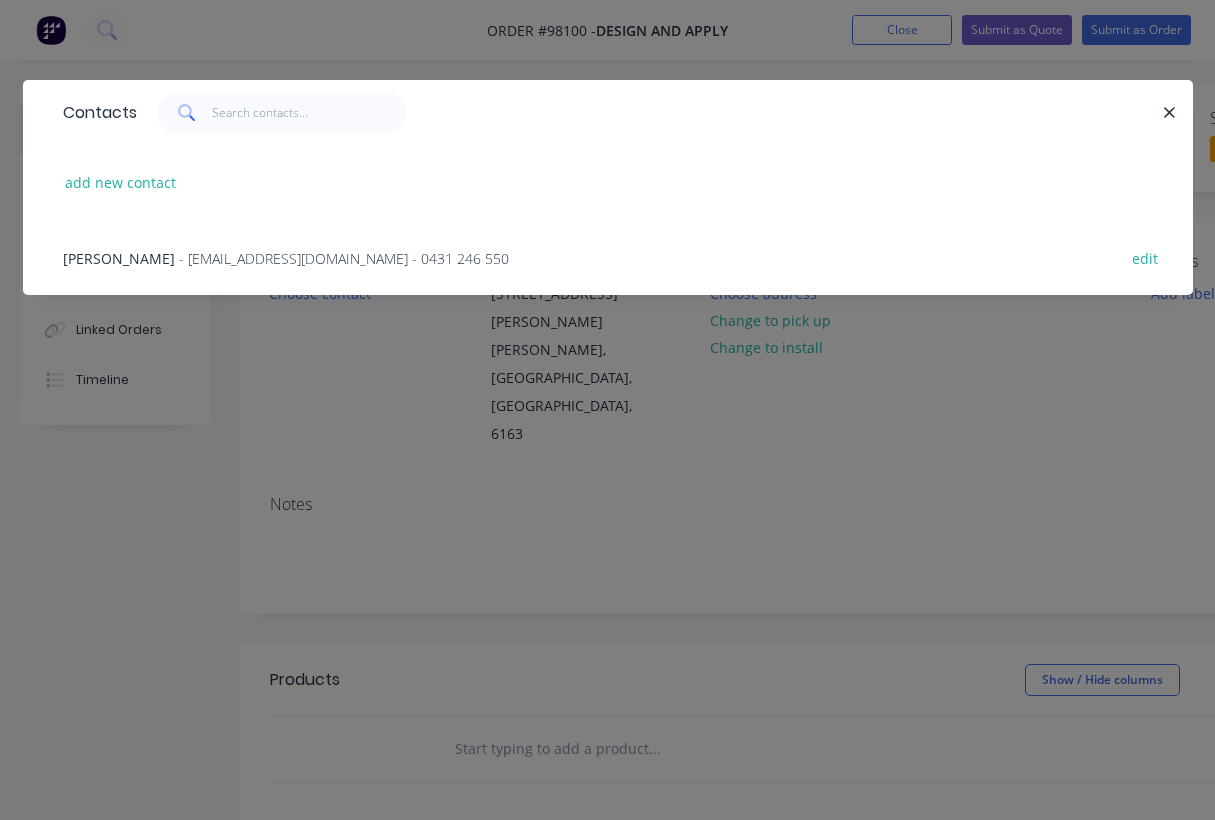click on "Dean Templeman" at bounding box center [119, 258] 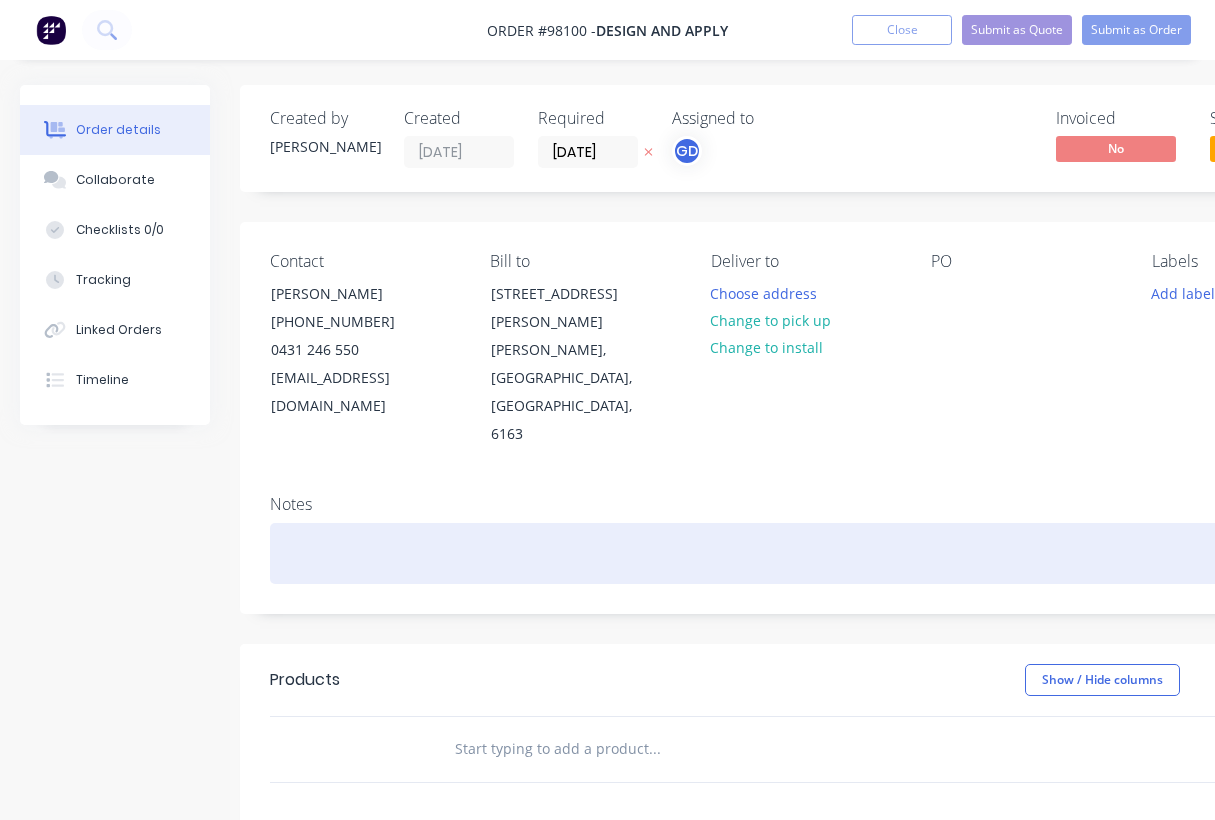click at bounding box center [805, 553] 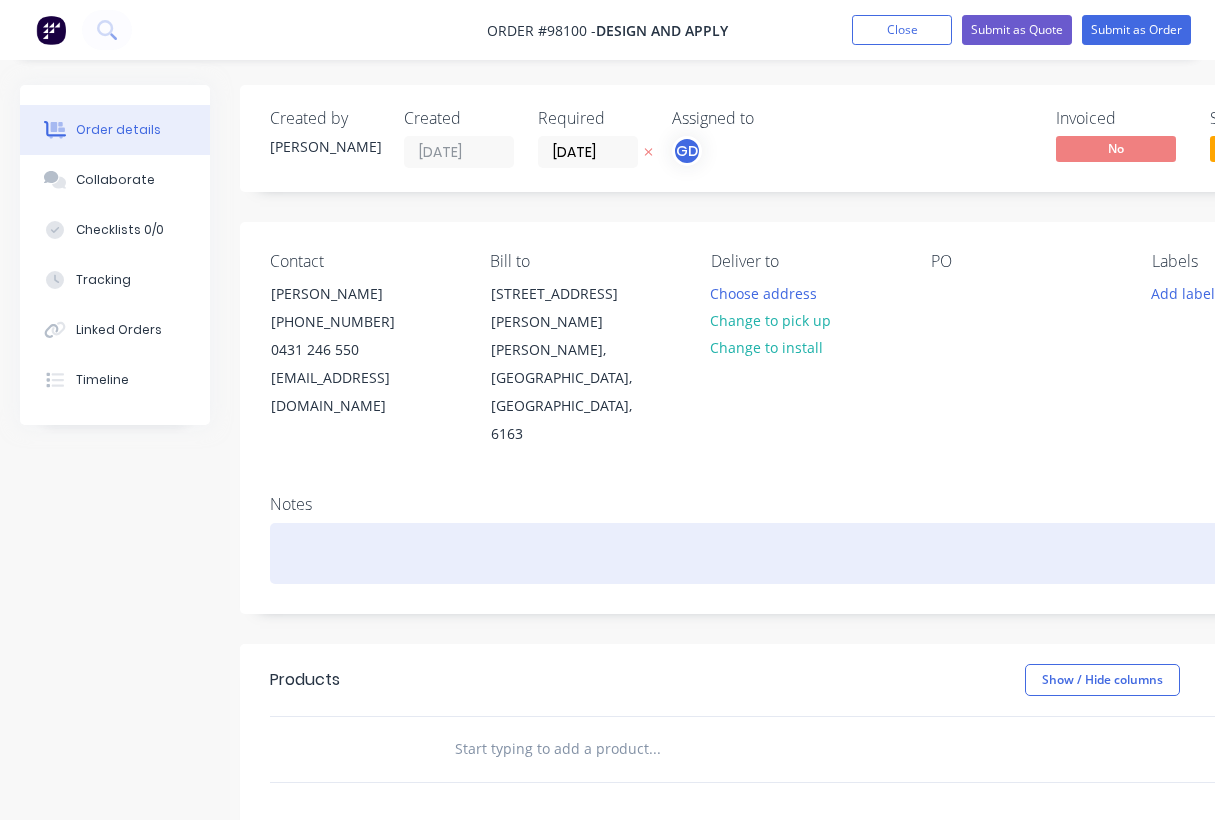 type 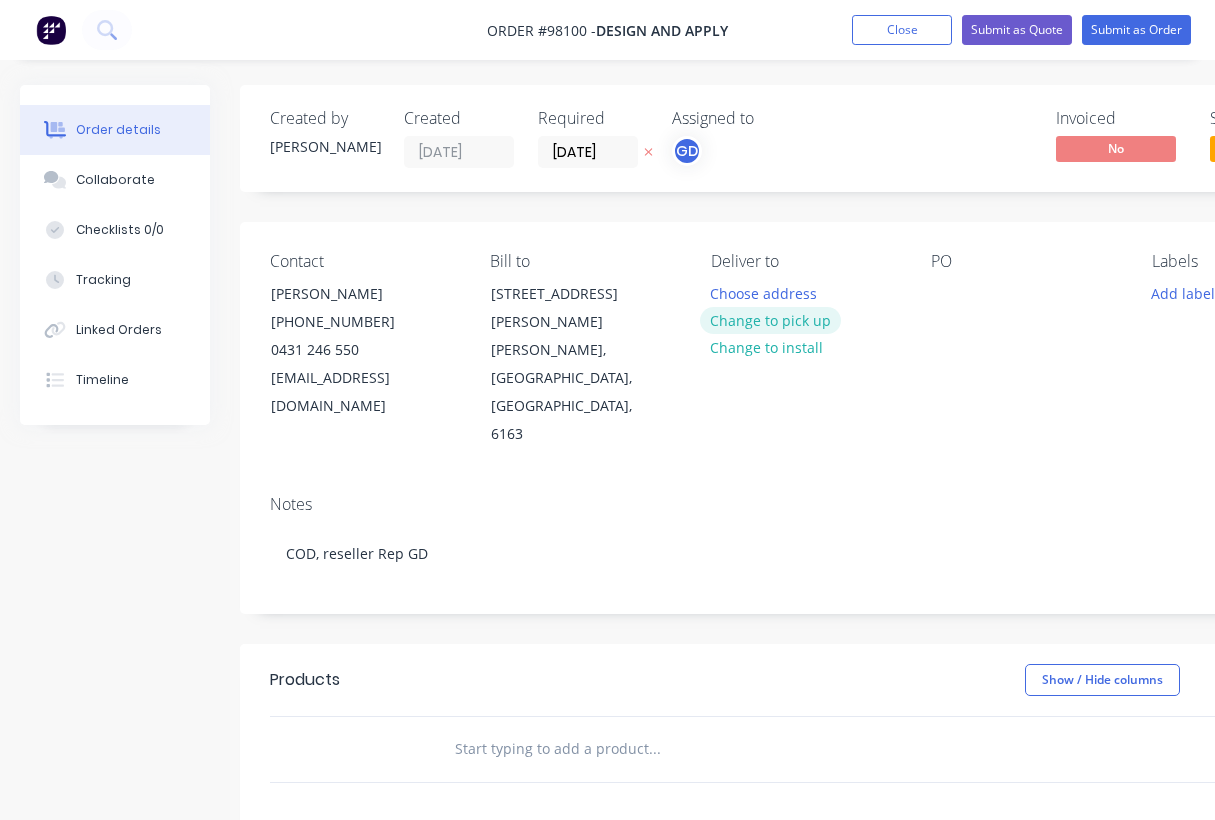 click on "Change to pick up" at bounding box center (771, 320) 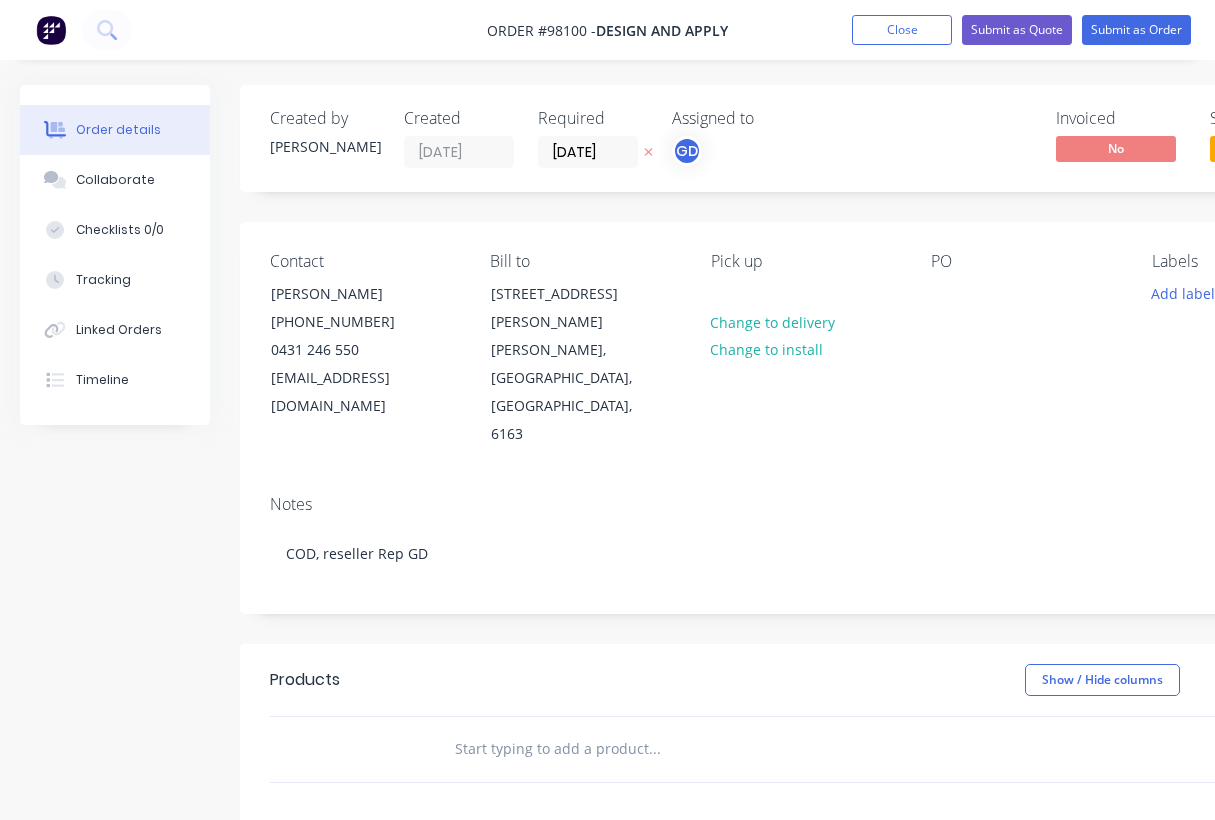 click on "PO" at bounding box center (1025, 350) 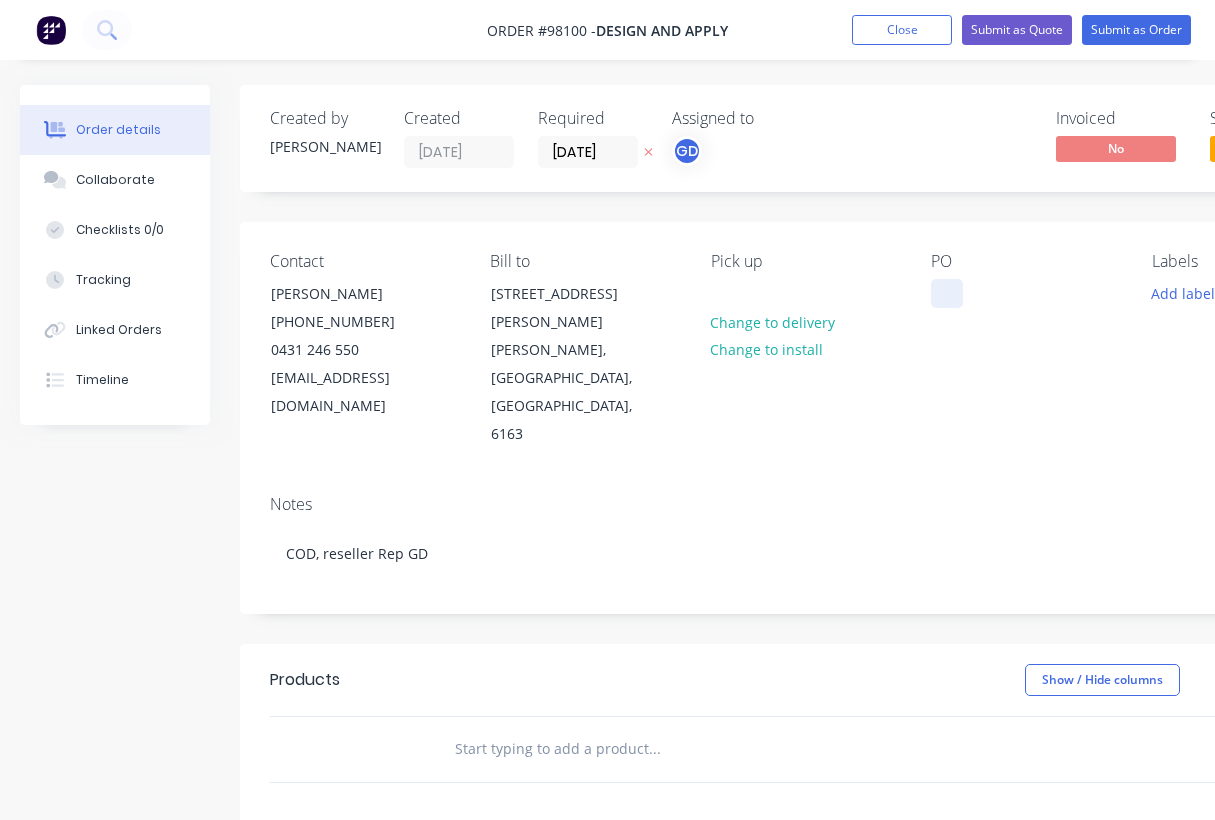 click at bounding box center [947, 293] 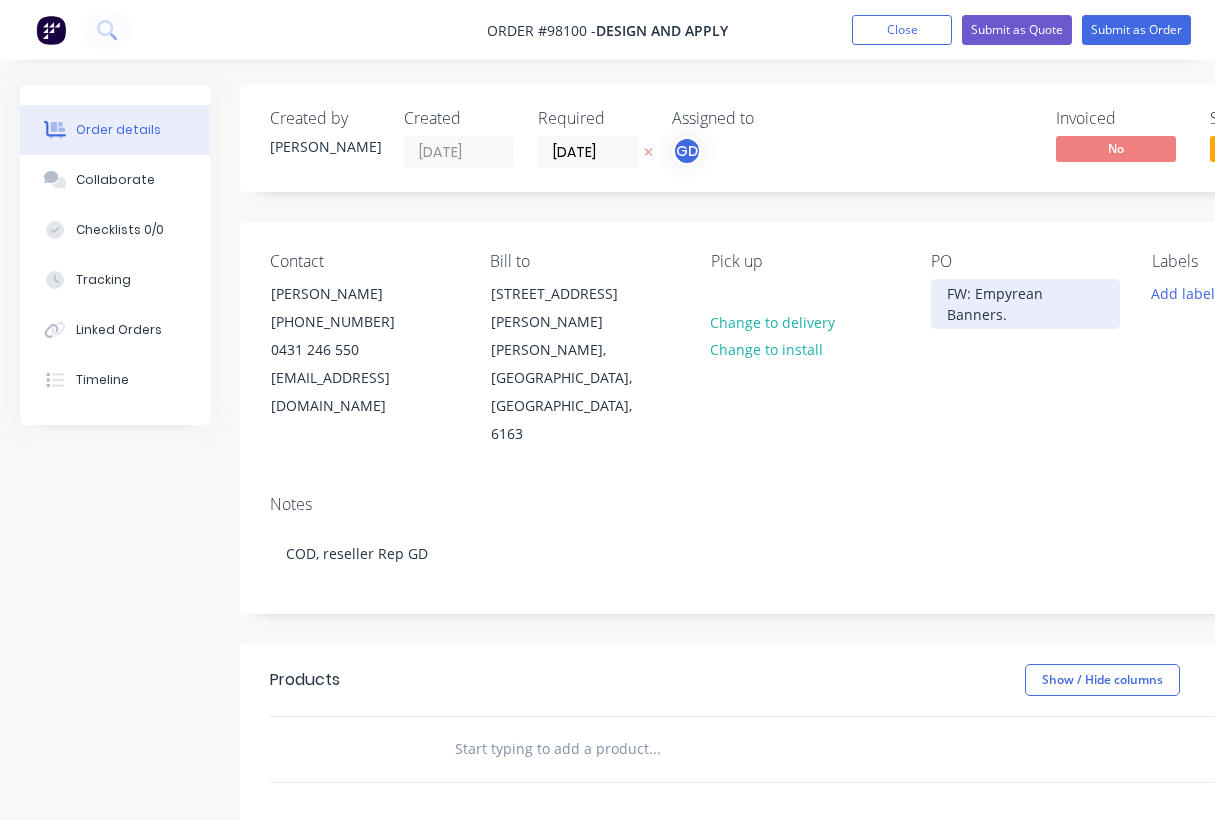 click on "FW: Empyrean Banners." at bounding box center (1025, 304) 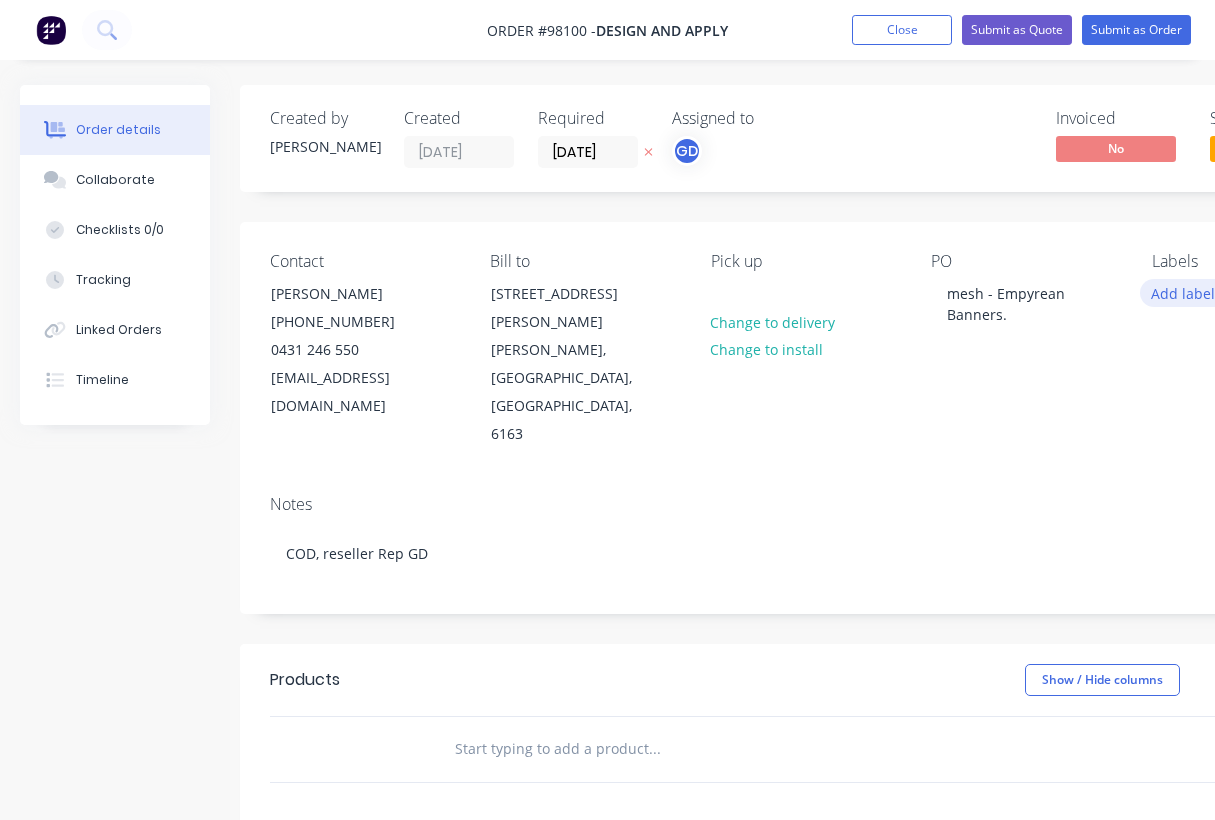 click on "Add labels" at bounding box center [1186, 292] 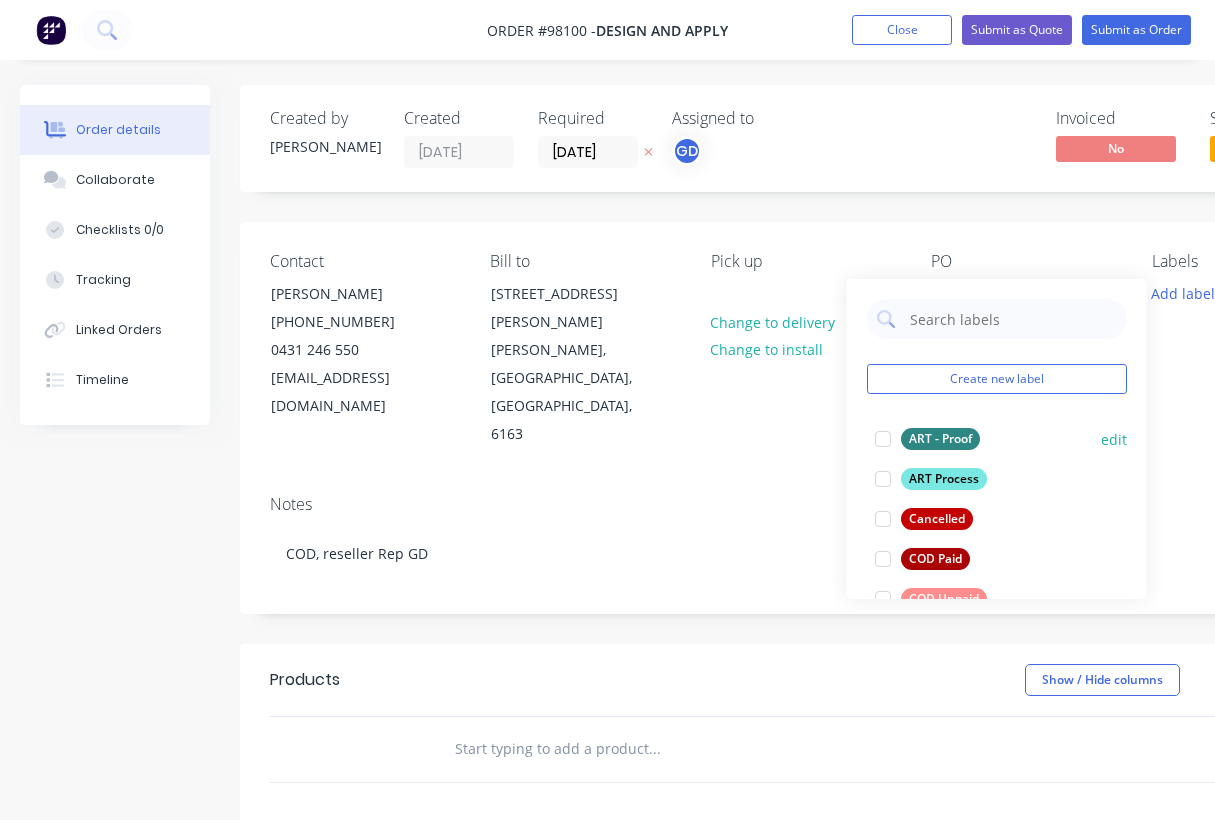 click on "ART - Proof" at bounding box center [940, 439] 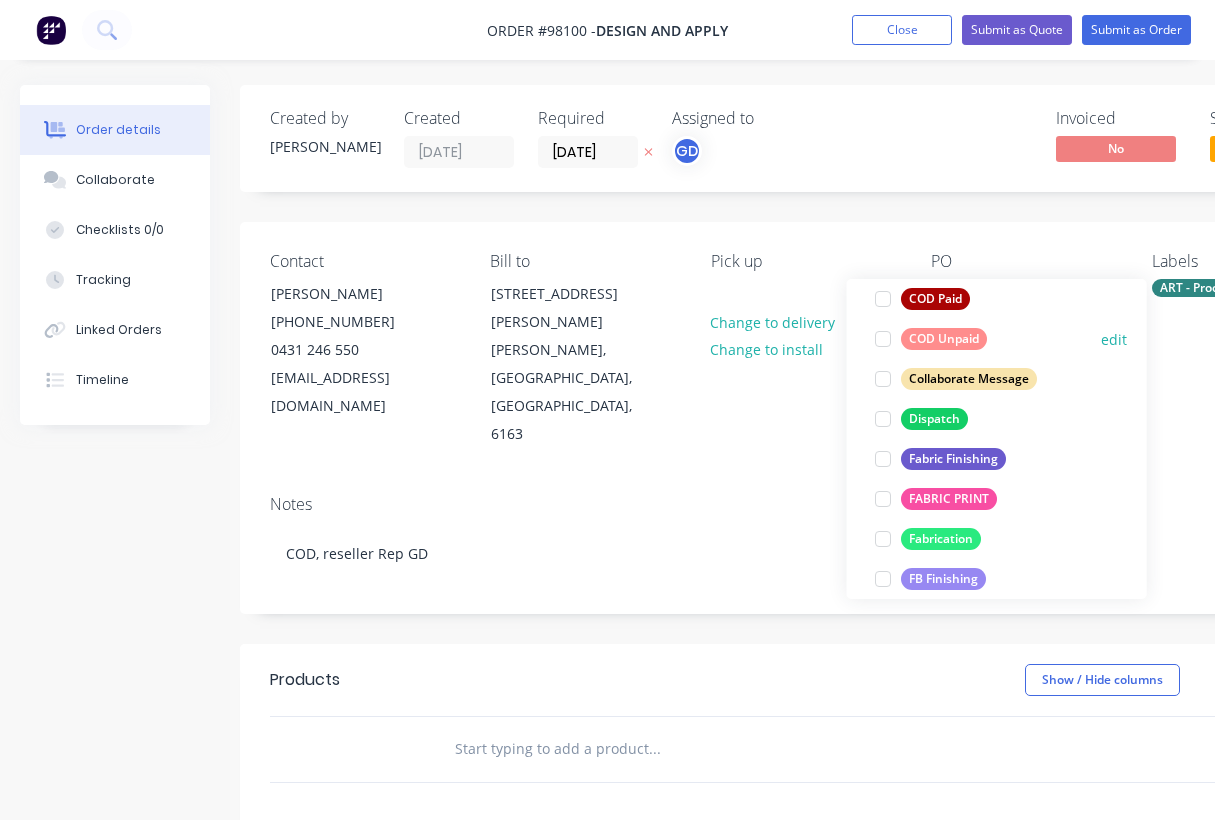 scroll, scrollTop: 159, scrollLeft: 0, axis: vertical 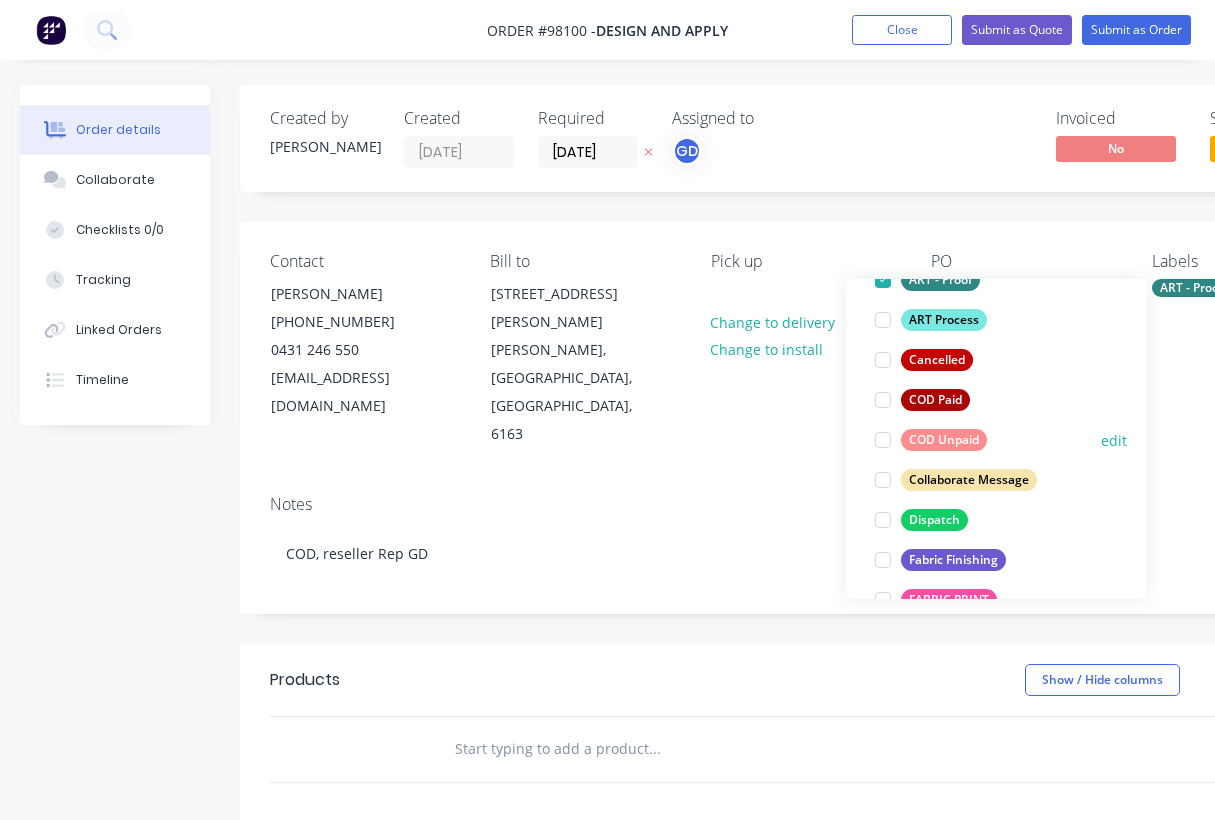 click on "COD Unpaid" at bounding box center (944, 440) 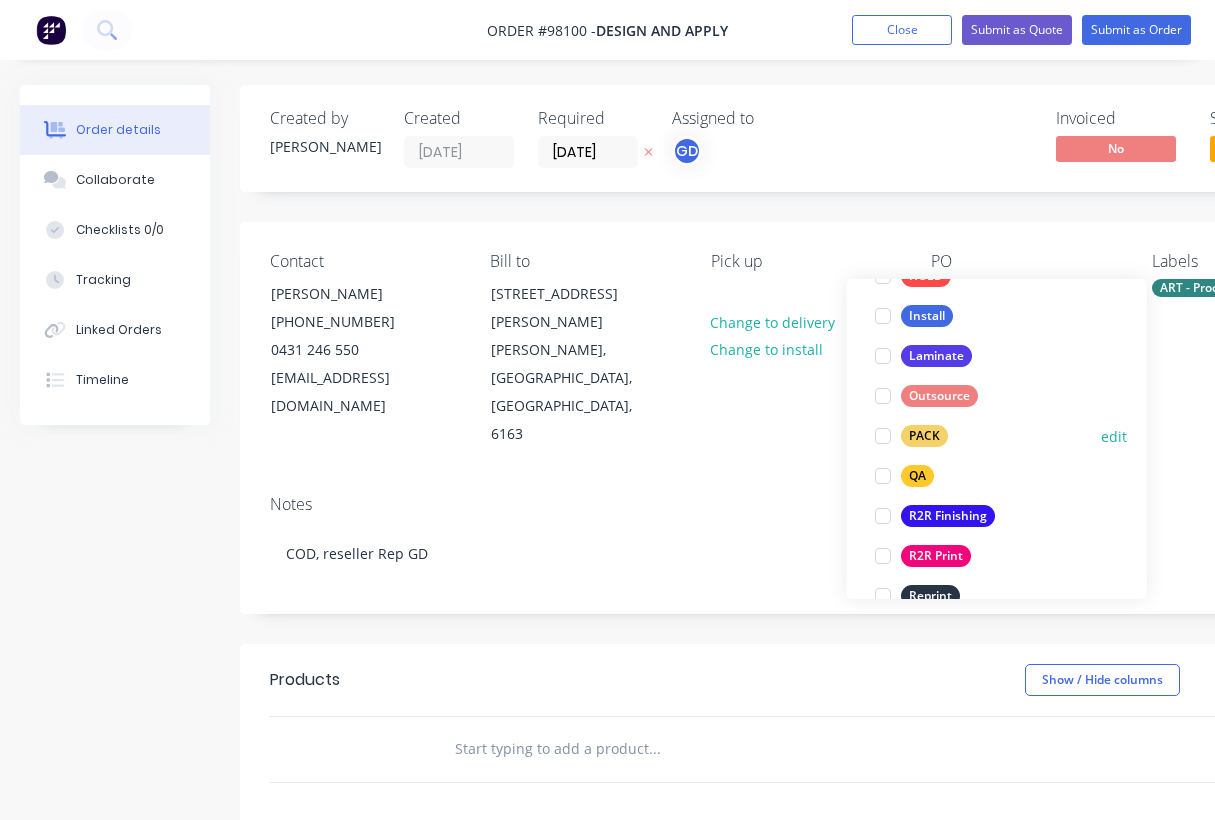 scroll, scrollTop: 644, scrollLeft: 0, axis: vertical 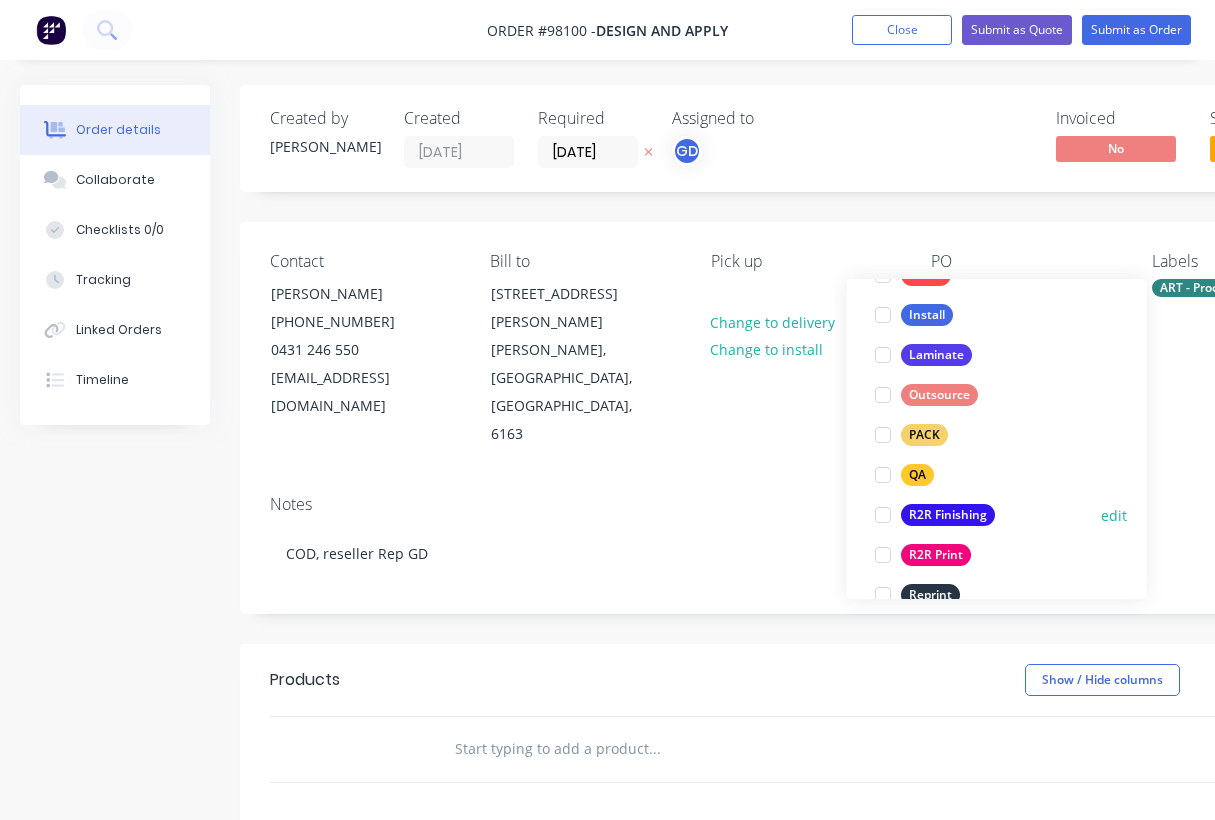 click on "R2R Finishing" at bounding box center [948, 515] 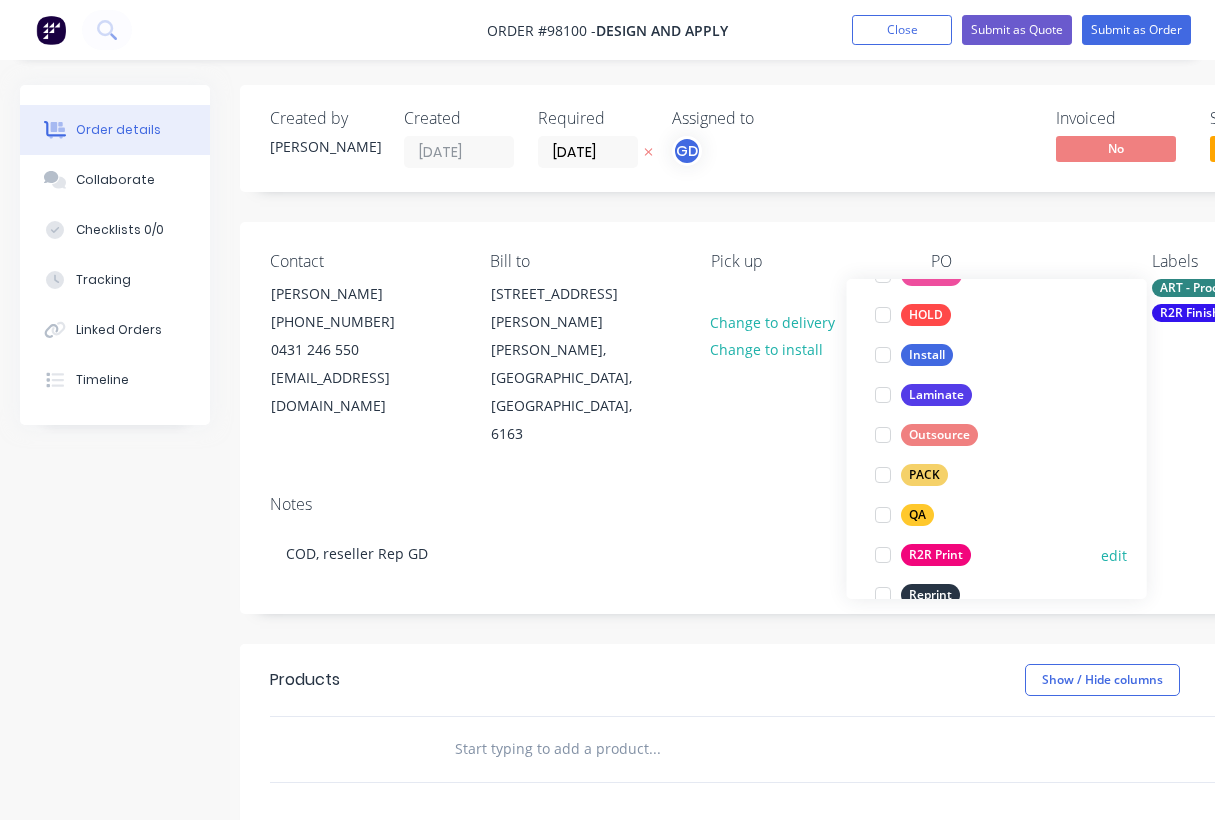 click on "R2R Print" at bounding box center [936, 555] 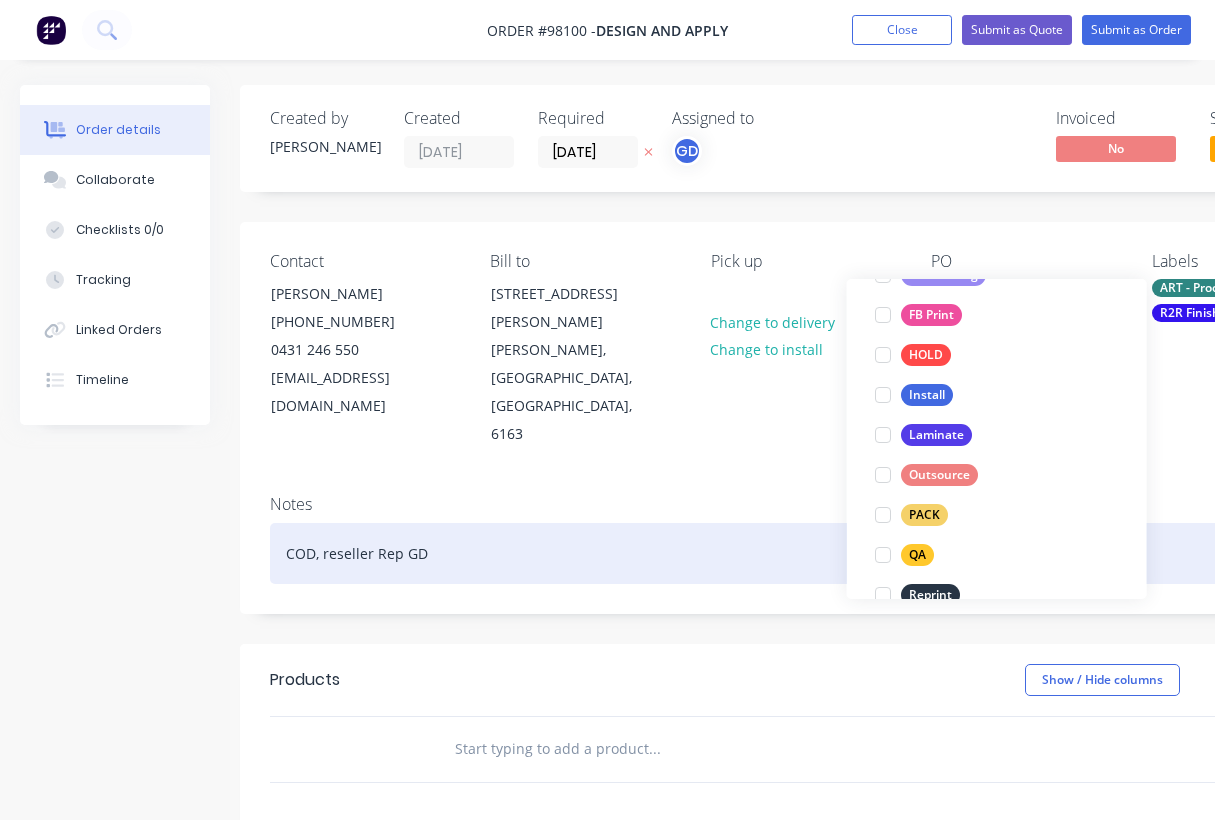 click on "COD, reseller Rep GD" at bounding box center [805, 553] 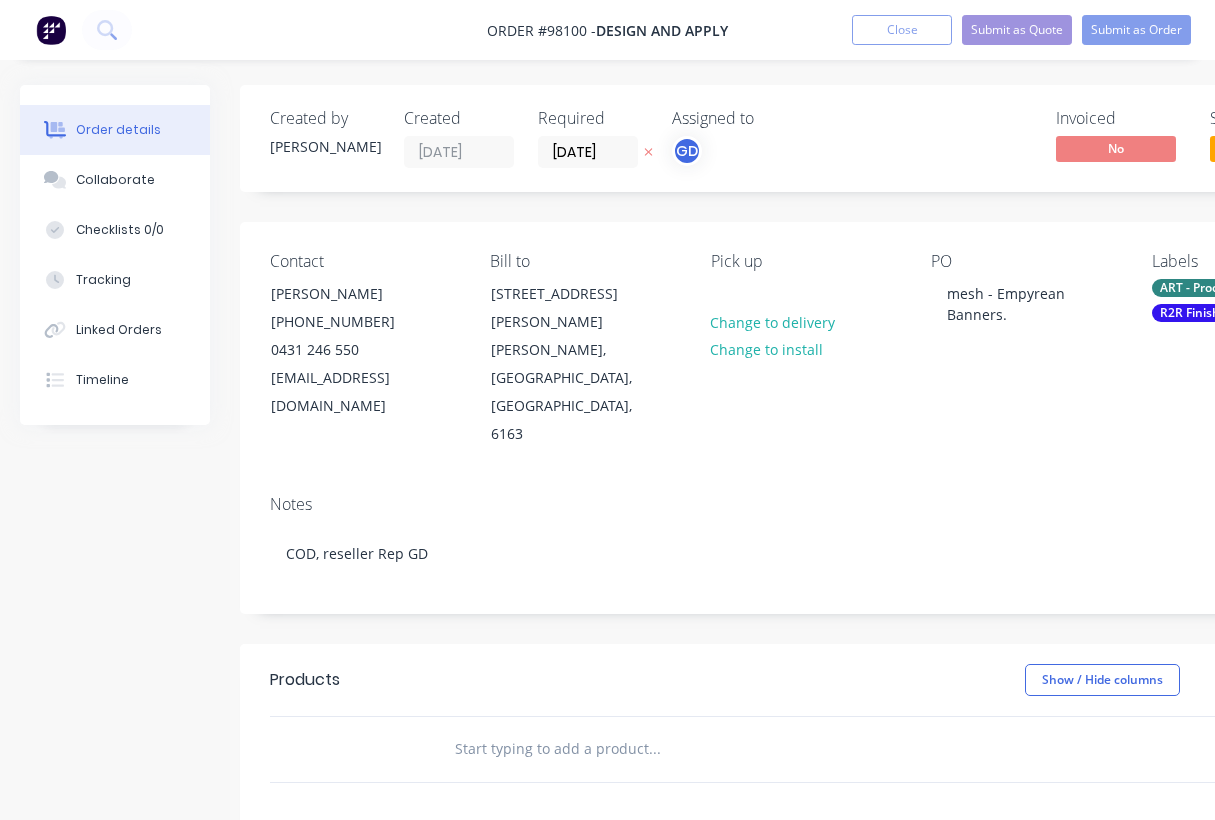 click at bounding box center (654, 749) 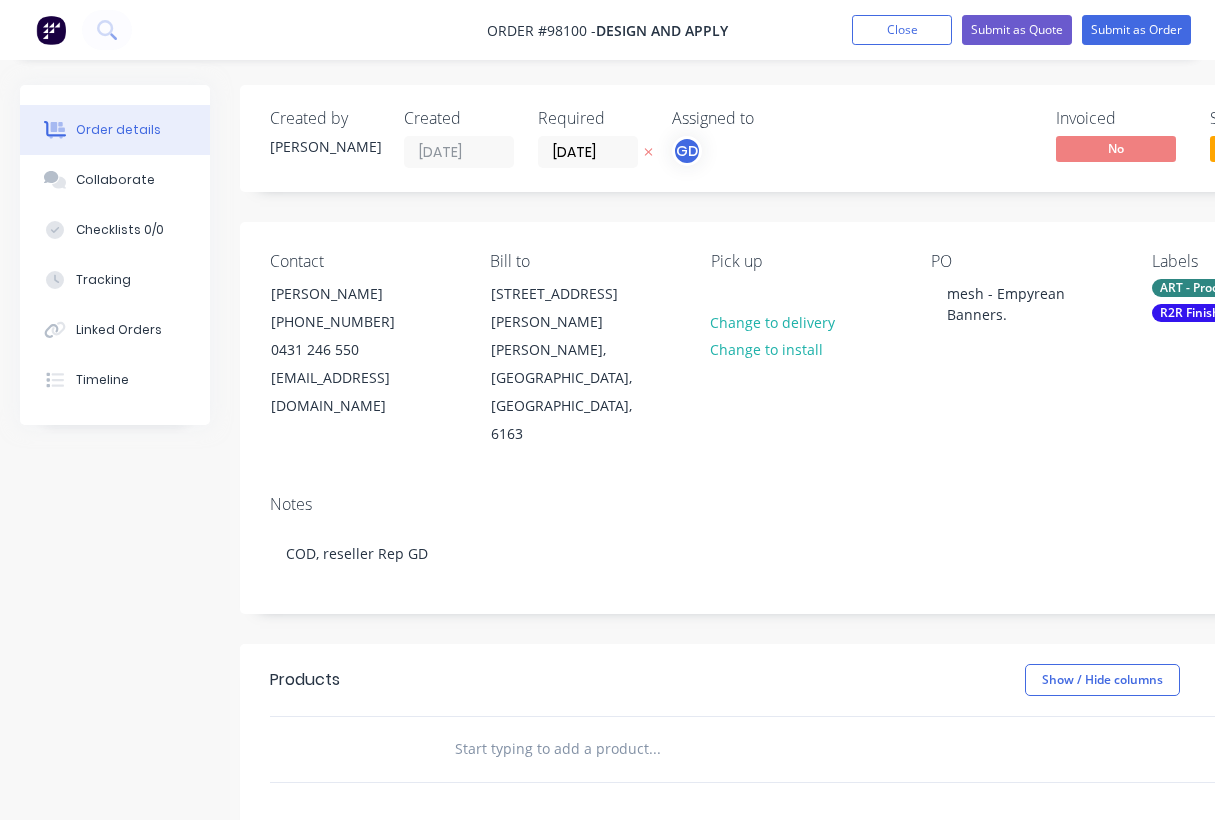 paste on "8 mesh banners for this builder. Same as the others we are doing, mesh banners at 2350mm x 1750mm with eyelets all around.   There are 4 artwork variations here, we are after 2 of each, giving us 8 banners total." 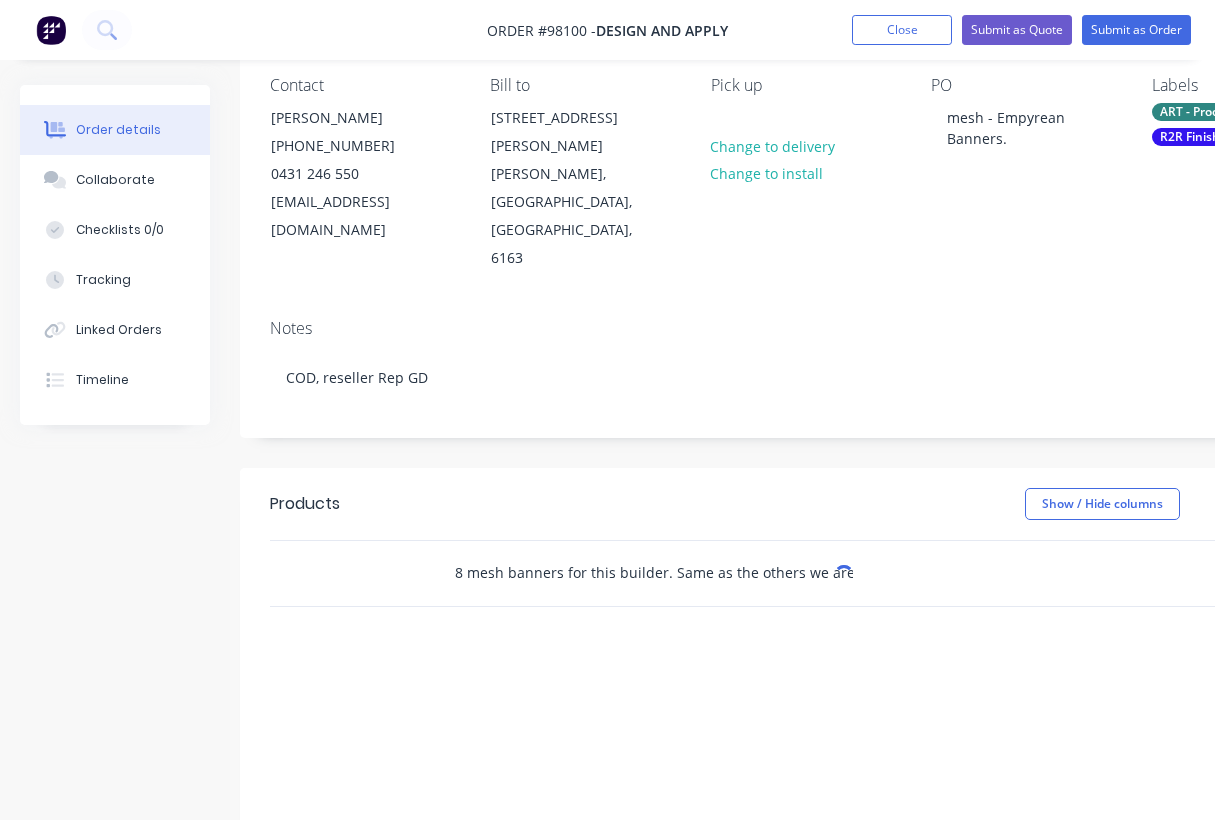 scroll, scrollTop: 177, scrollLeft: 0, axis: vertical 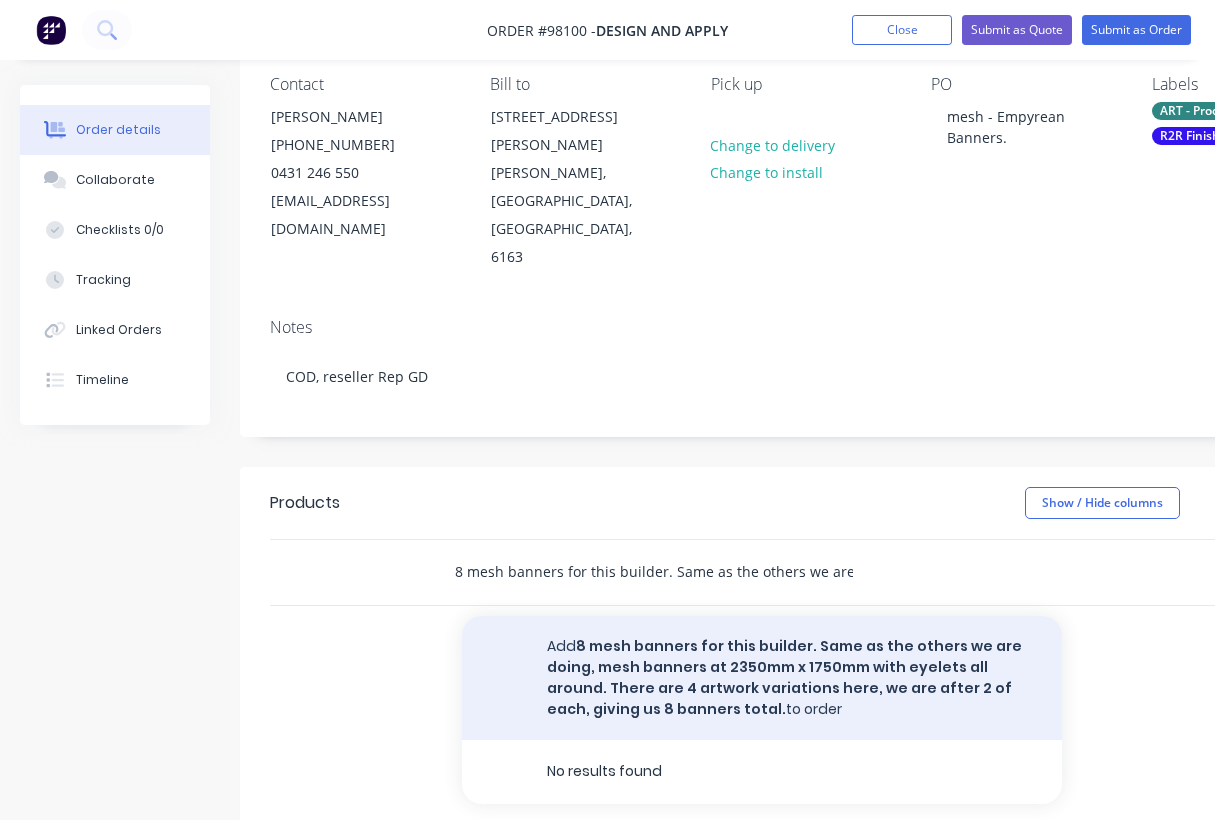 type on "8 mesh banners for this builder. Same as the others we are doing, mesh banners at 2350mm x 1750mm with eyelets all around.   There are 4 artwork variations here, we are after 2 of each, giving us 8 banners total." 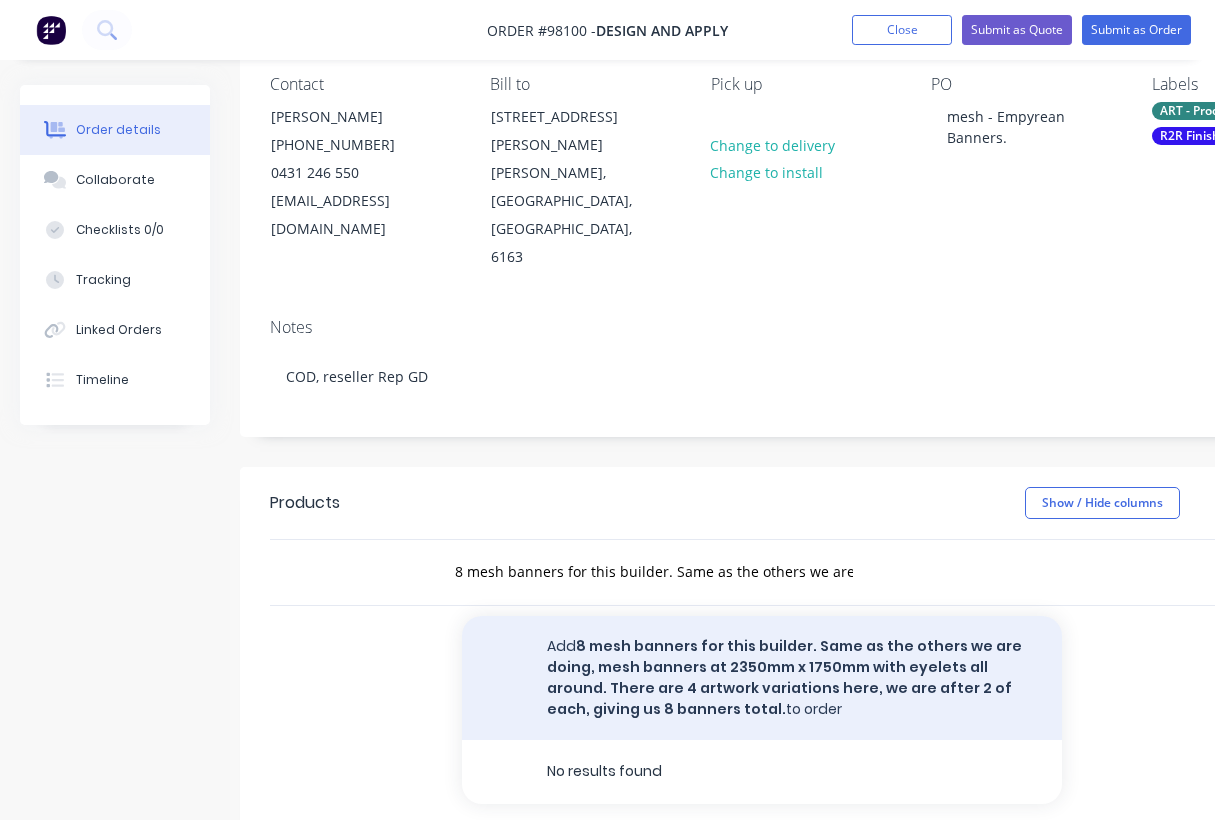 click on "Add  8 mesh banners for this builder. Same as the others we are doing, mesh banners at 2350mm x 1750mm with eyelets all around.   There are 4 artwork variations here, we are after 2 of each, giving us 8 banners total.   to order" at bounding box center (762, 678) 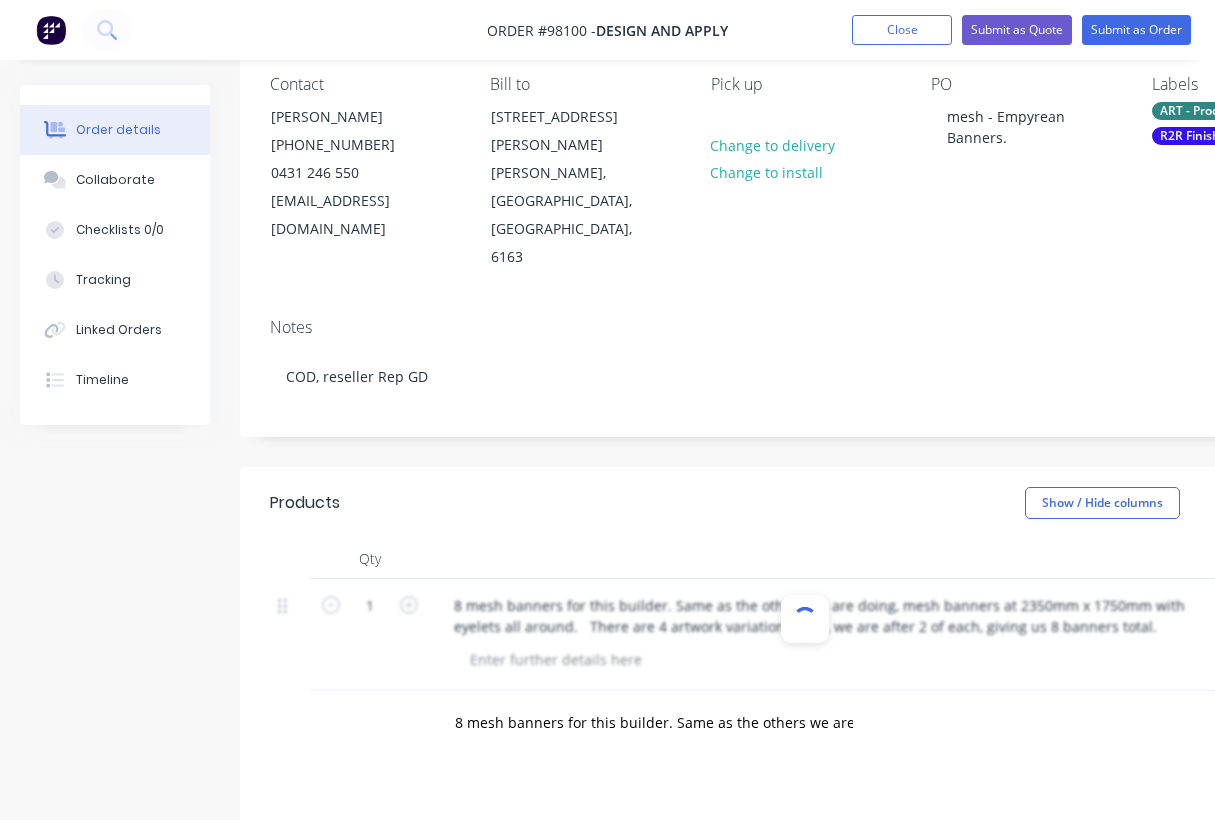 type 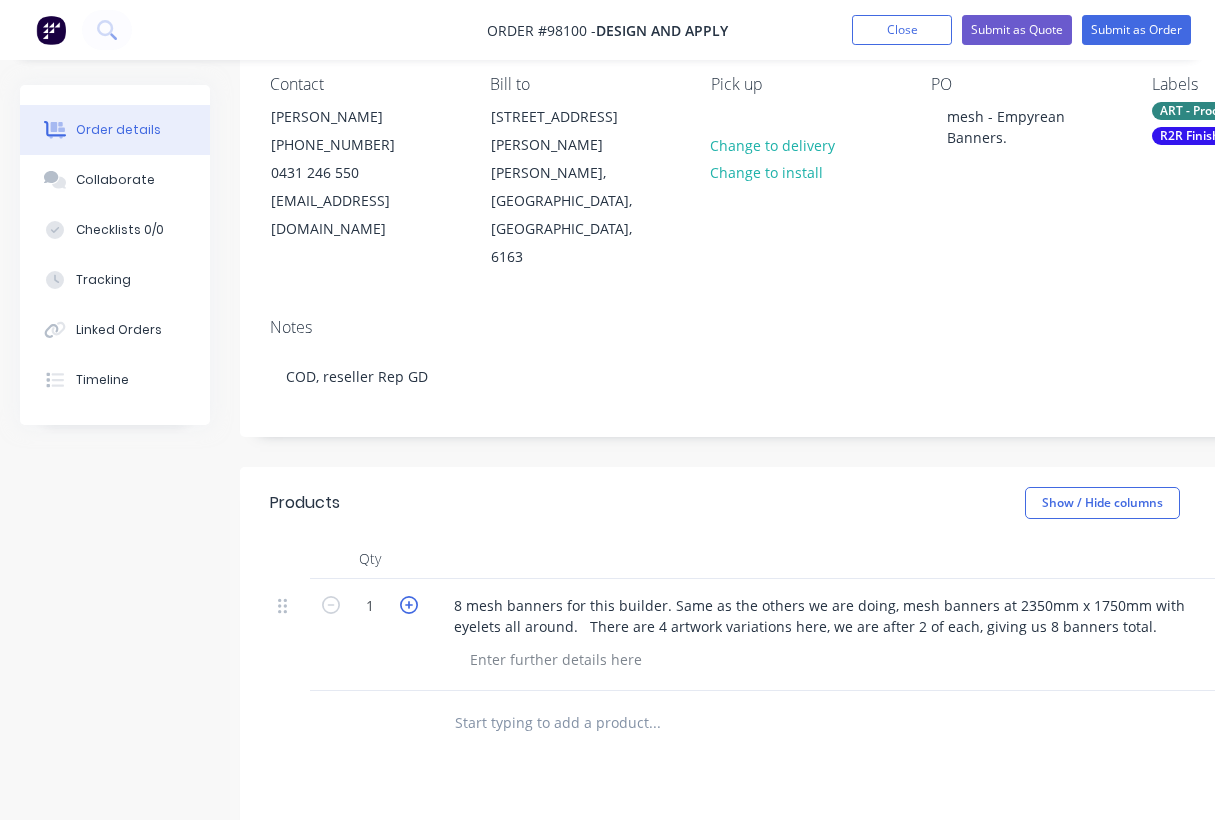 click 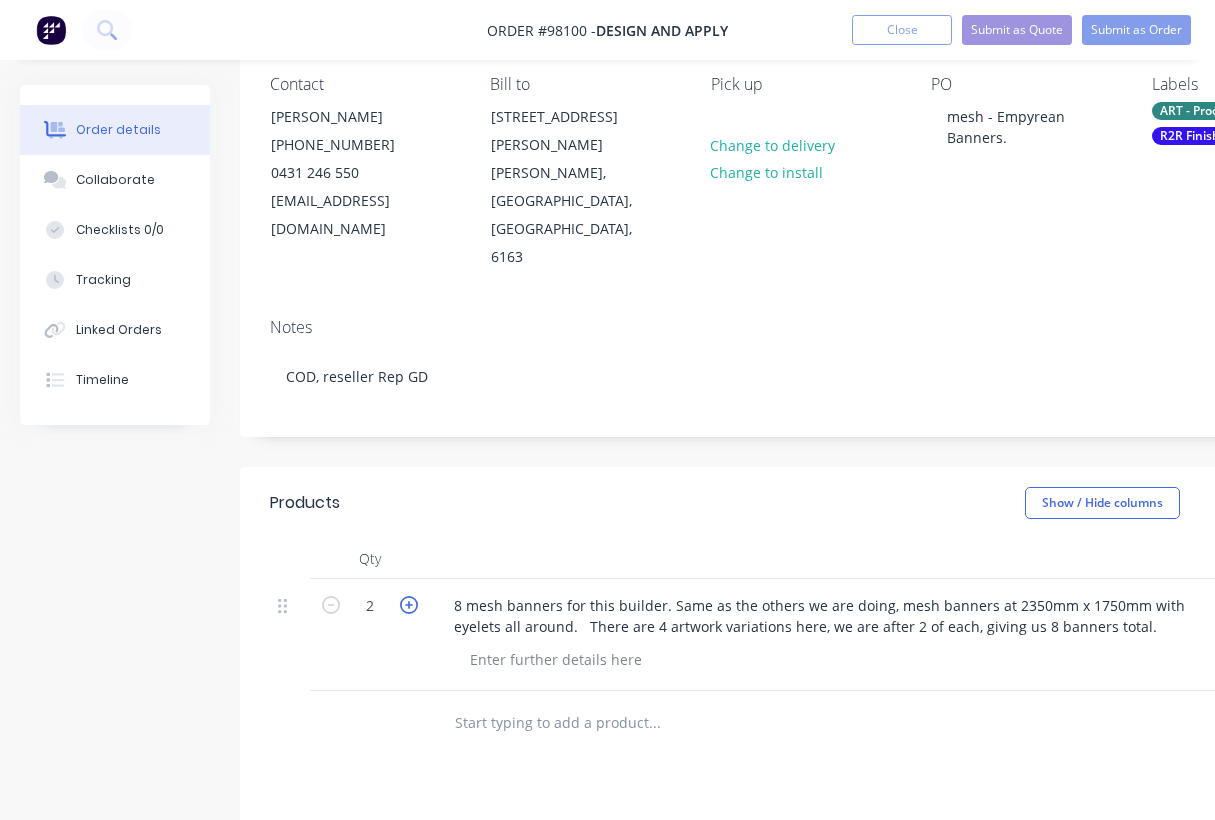 click 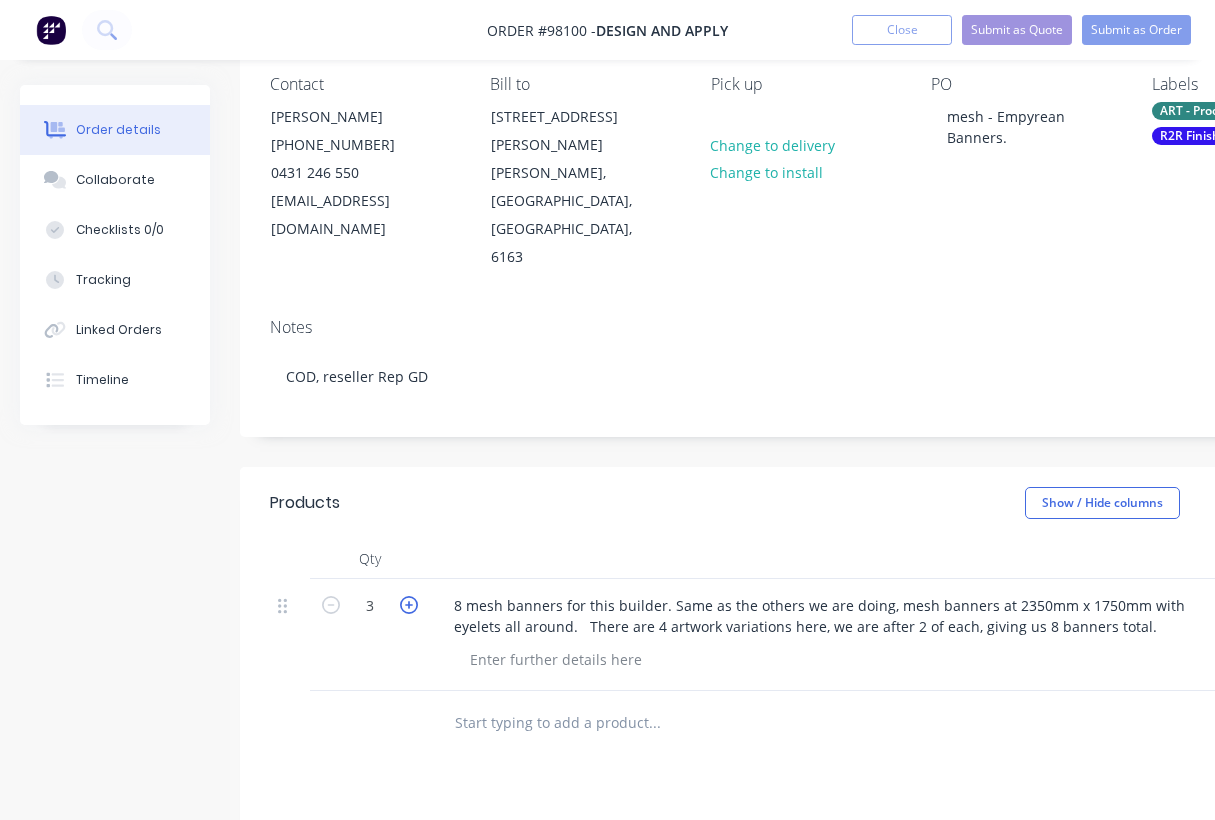 click 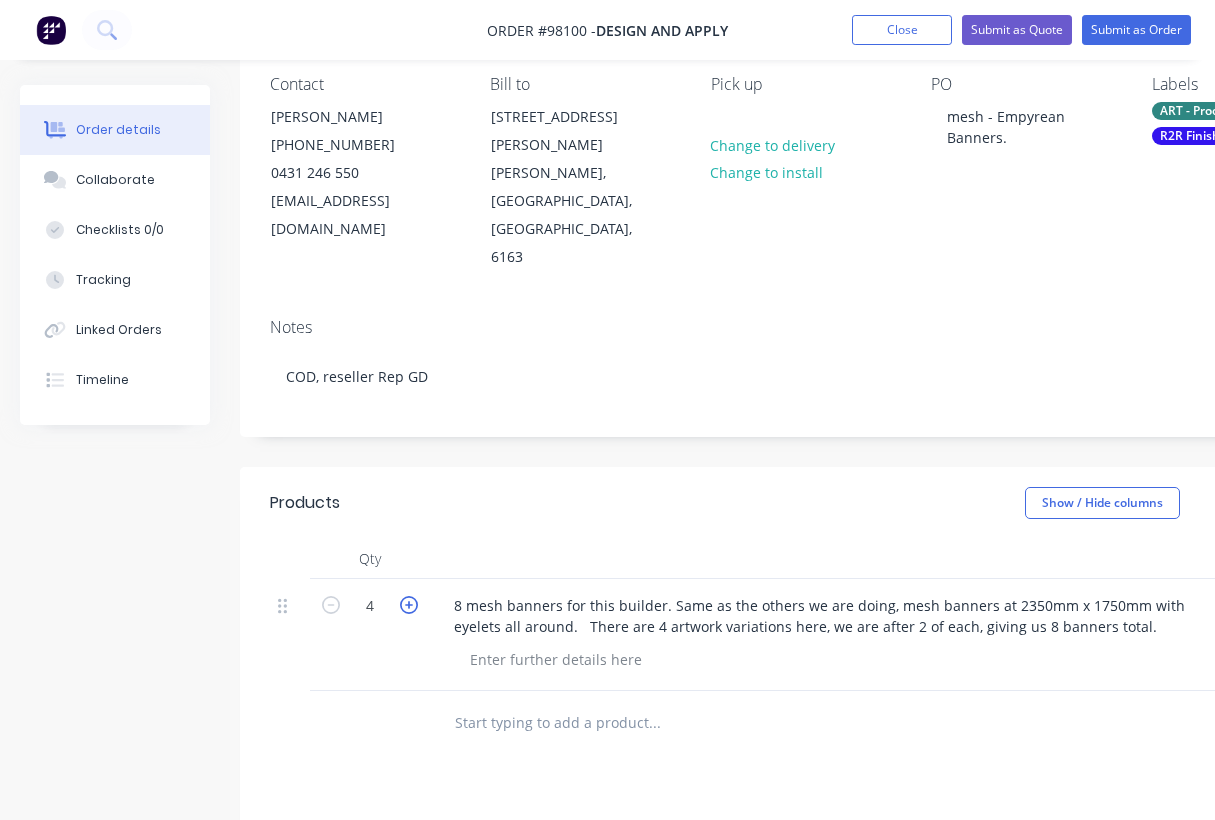 click 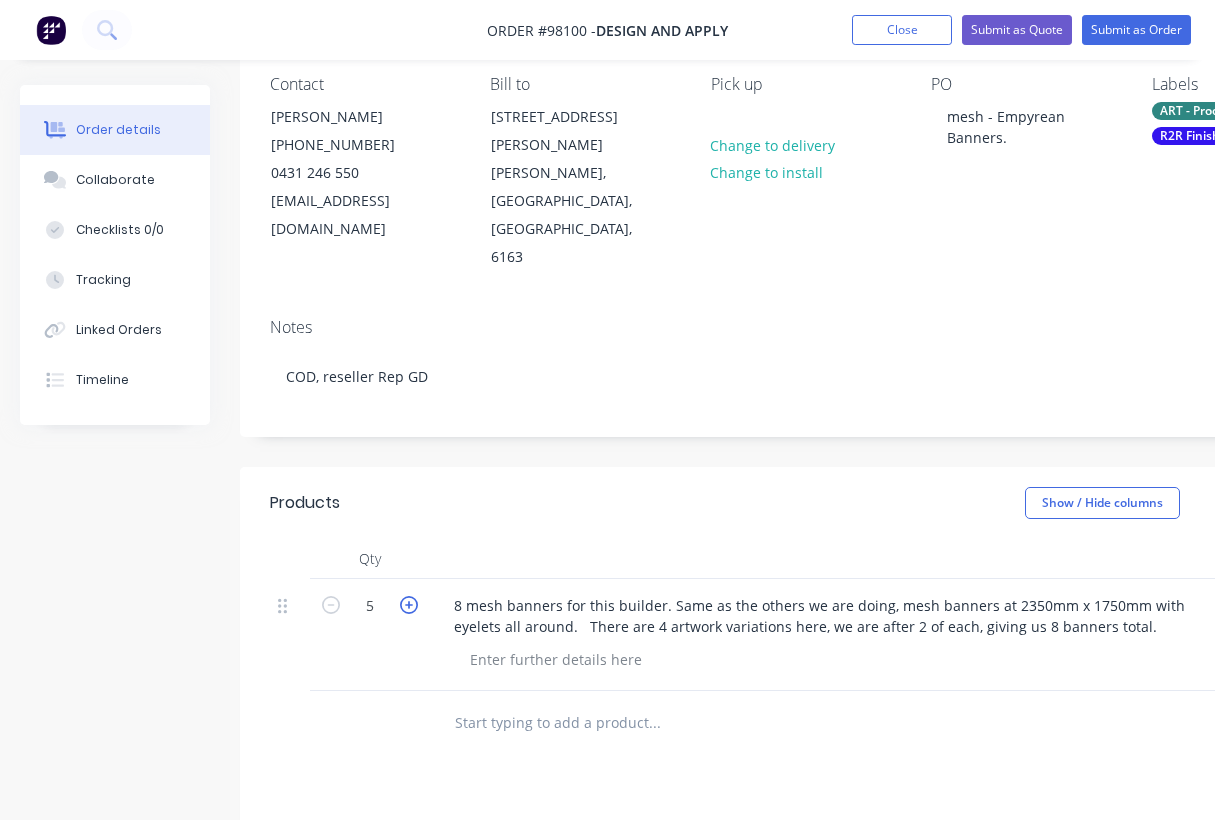 click 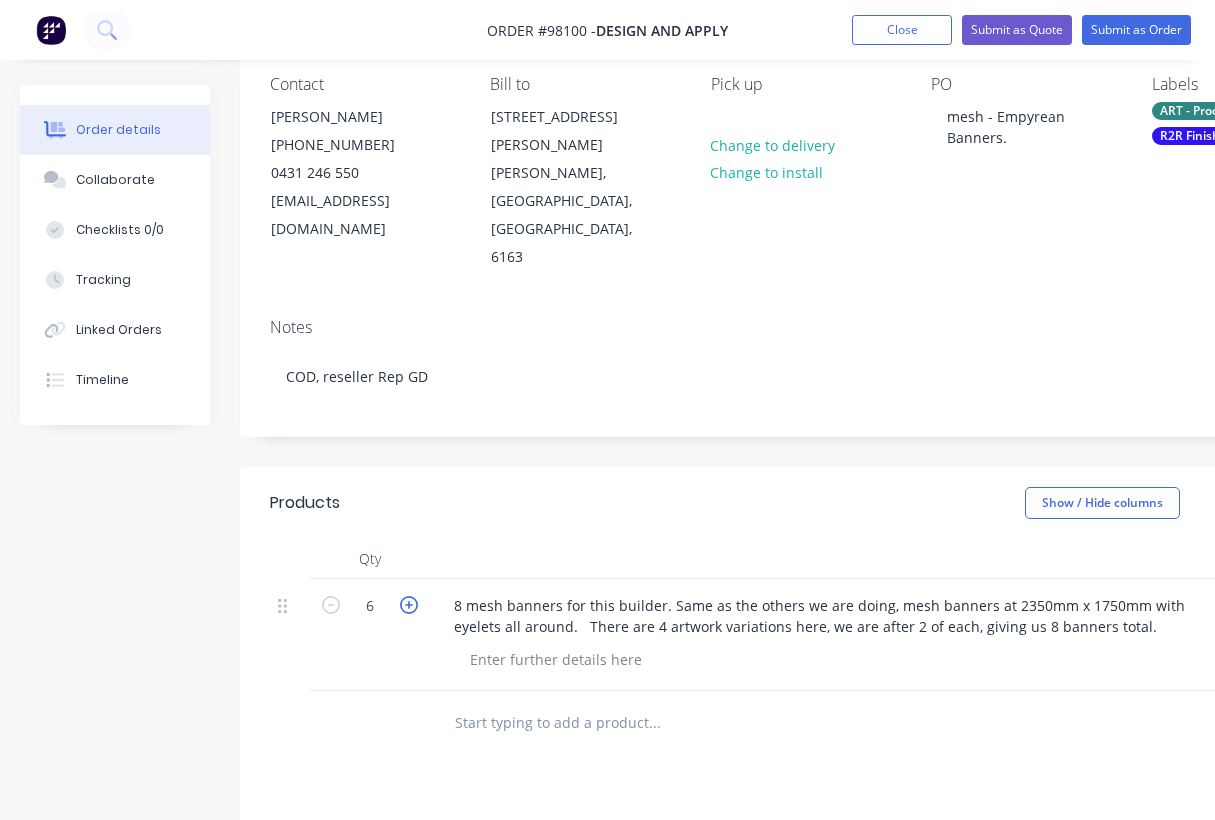 click 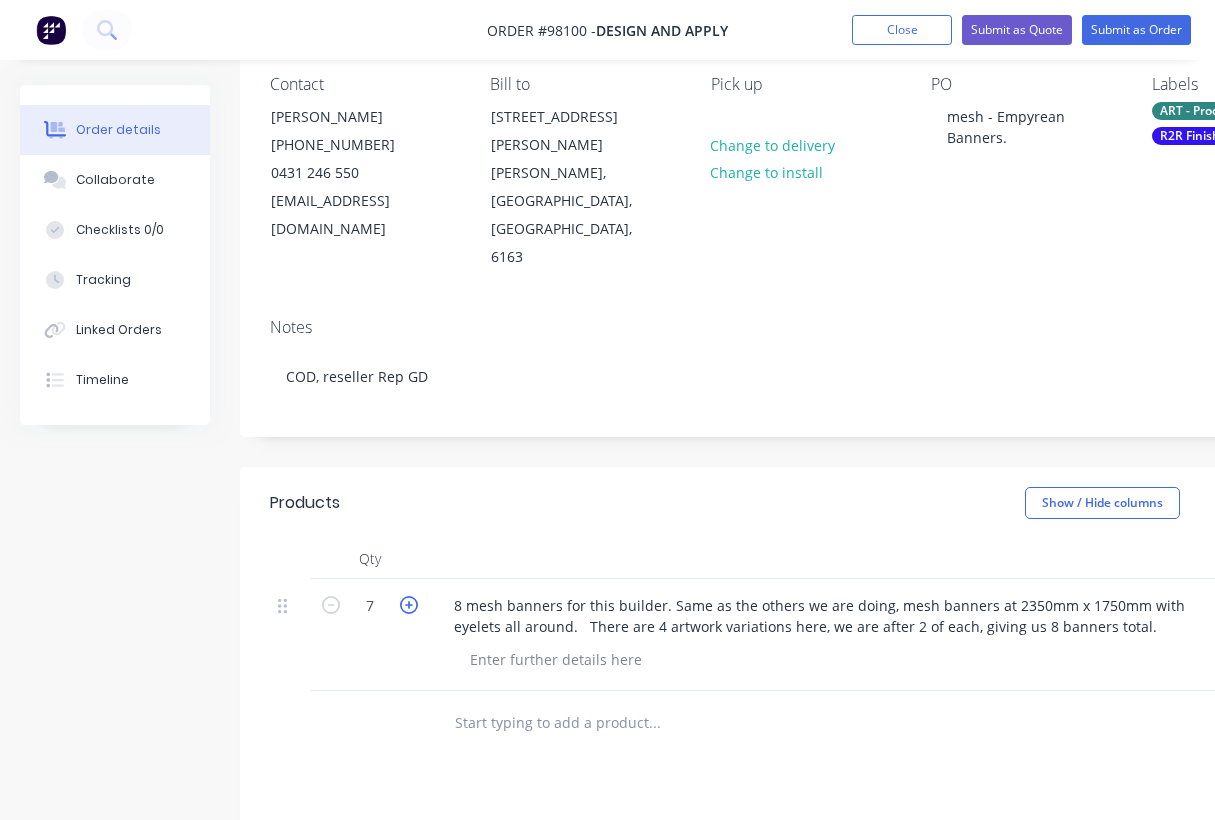click 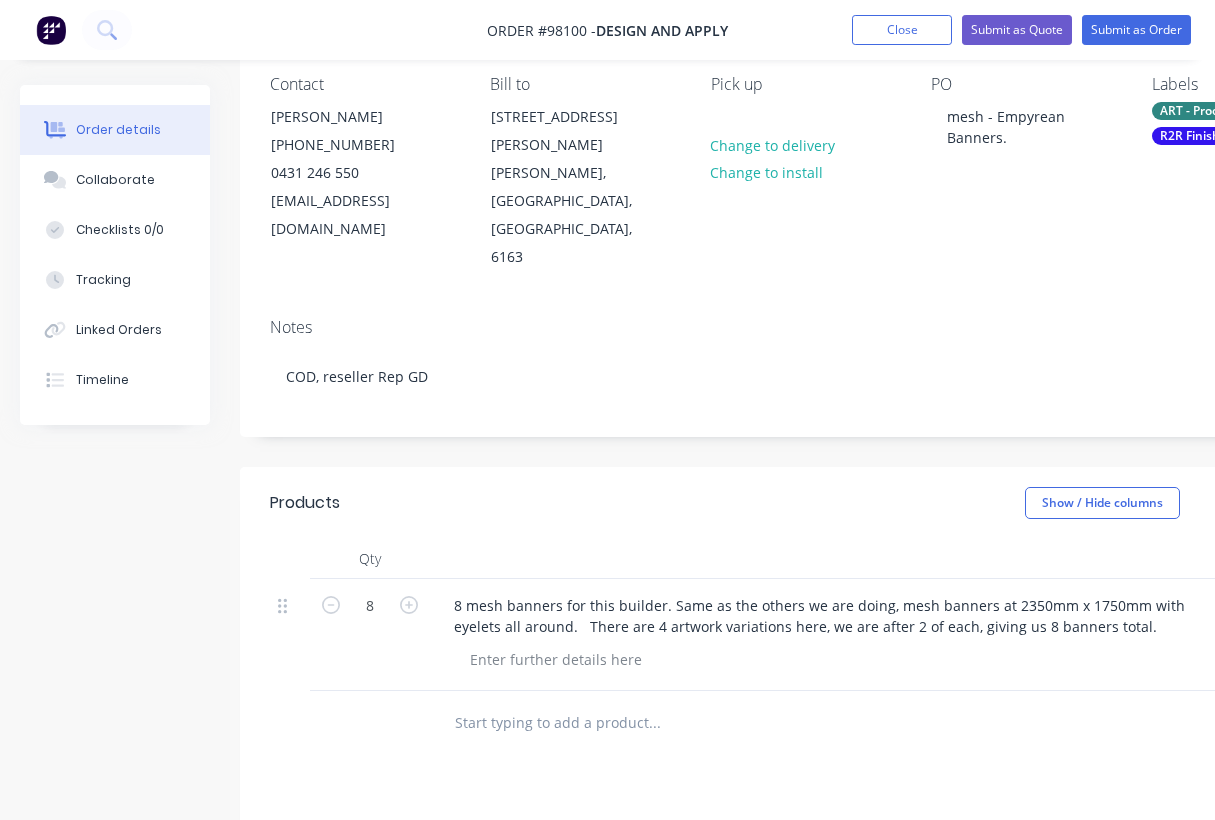 scroll, scrollTop: 177, scrollLeft: 265, axis: both 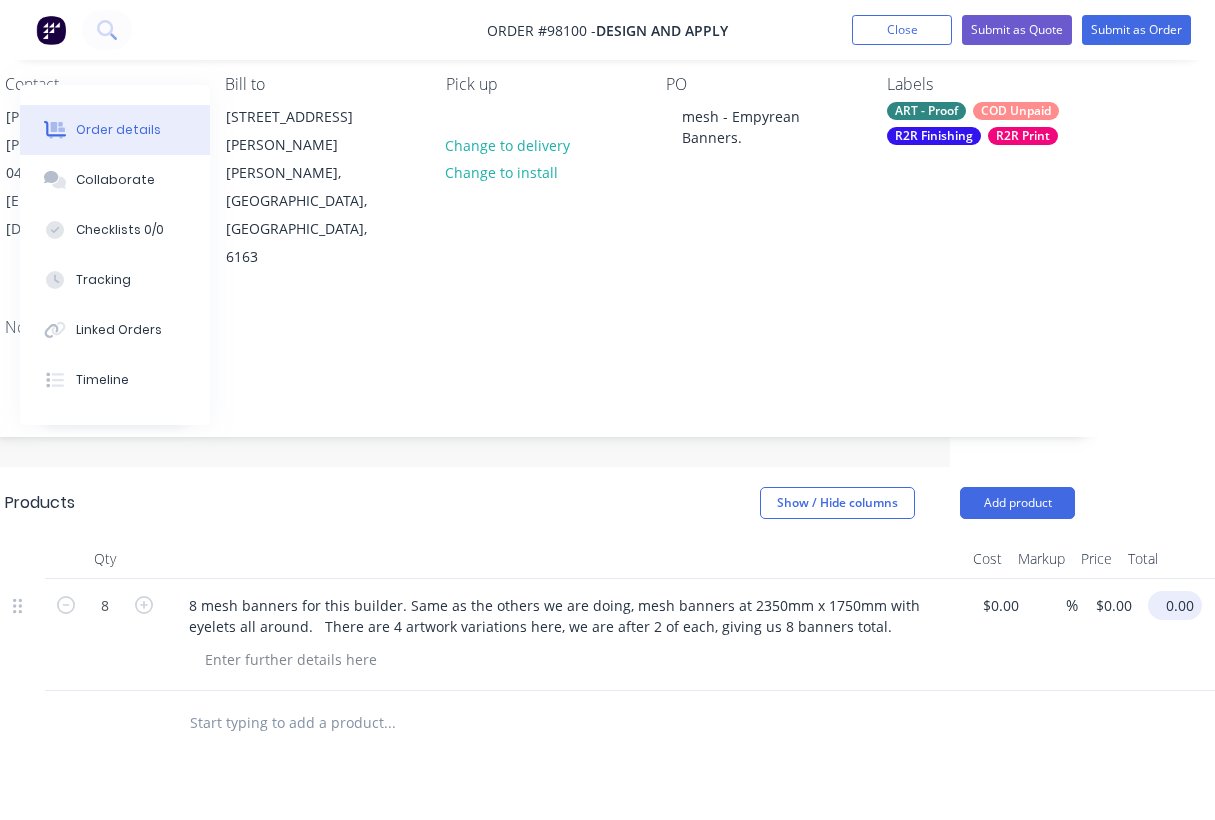 click on "0.00" at bounding box center (1179, 605) 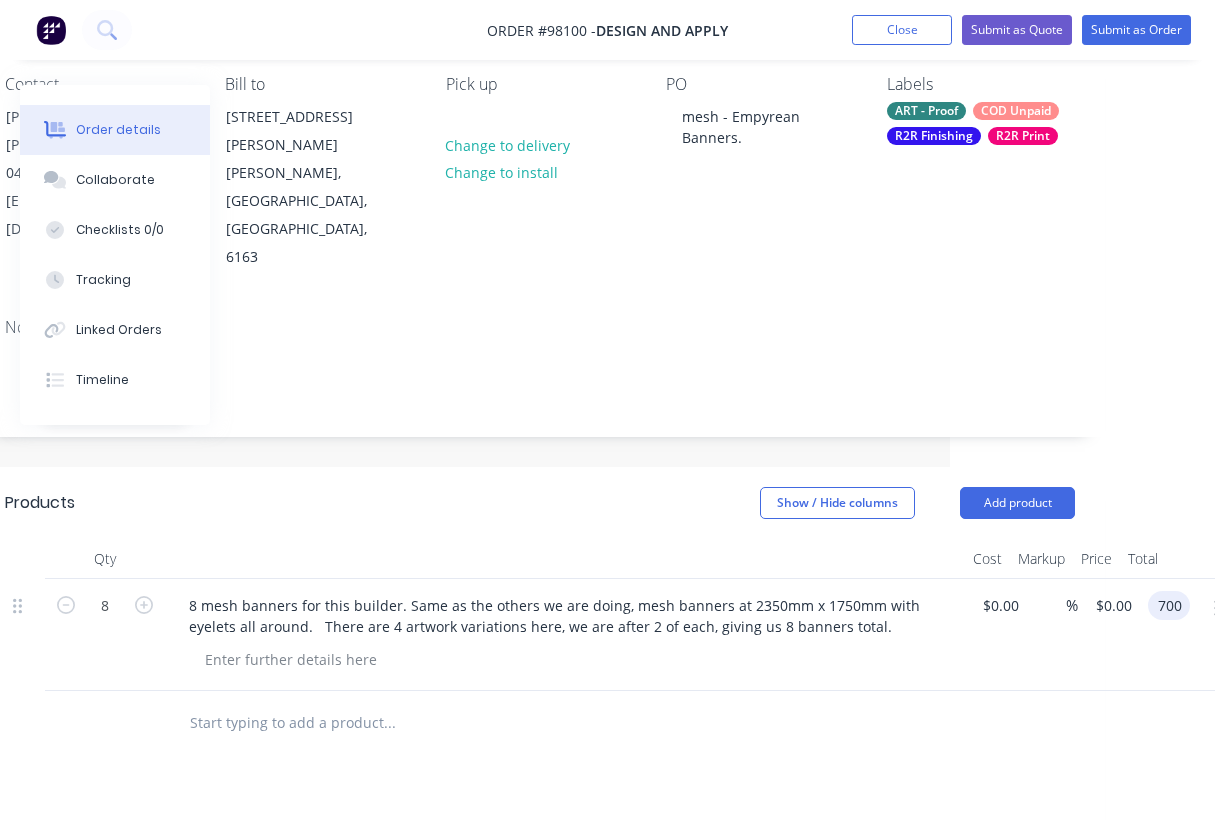 type on "$700.00" 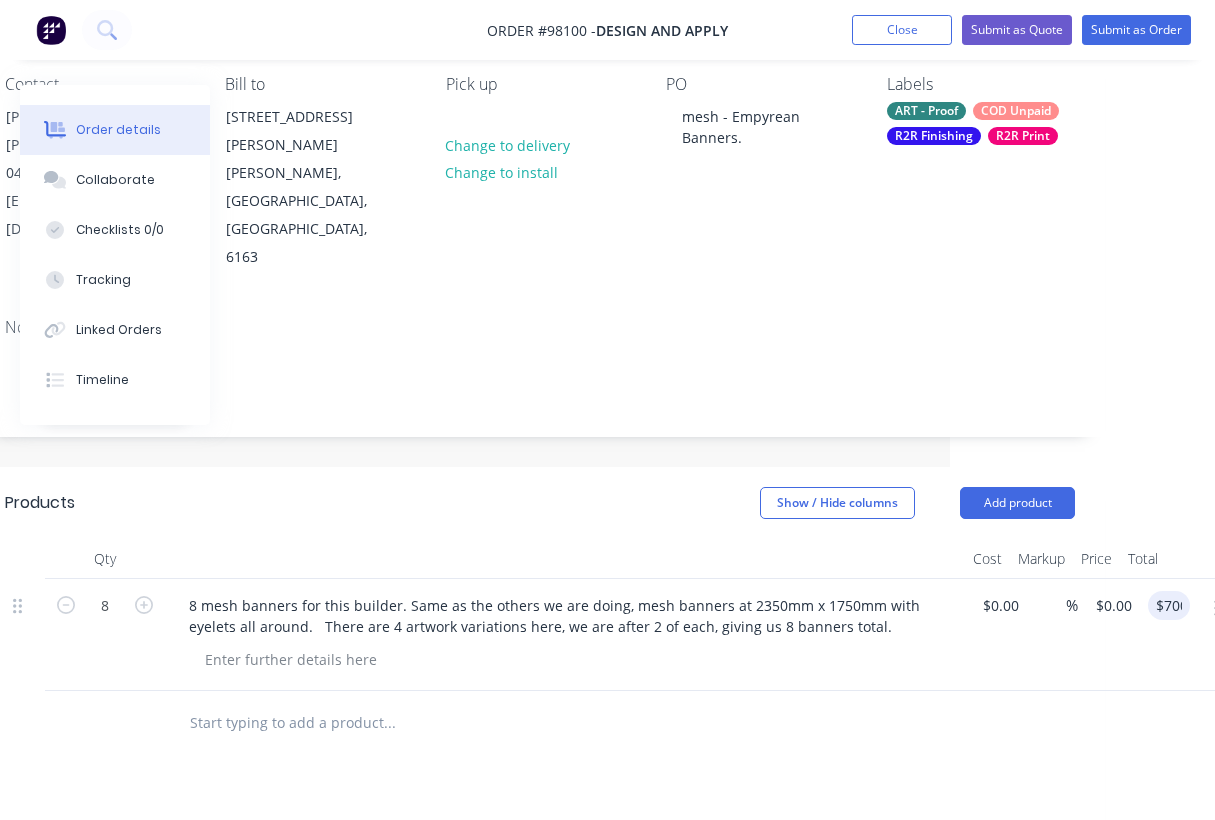 type on "$87.50" 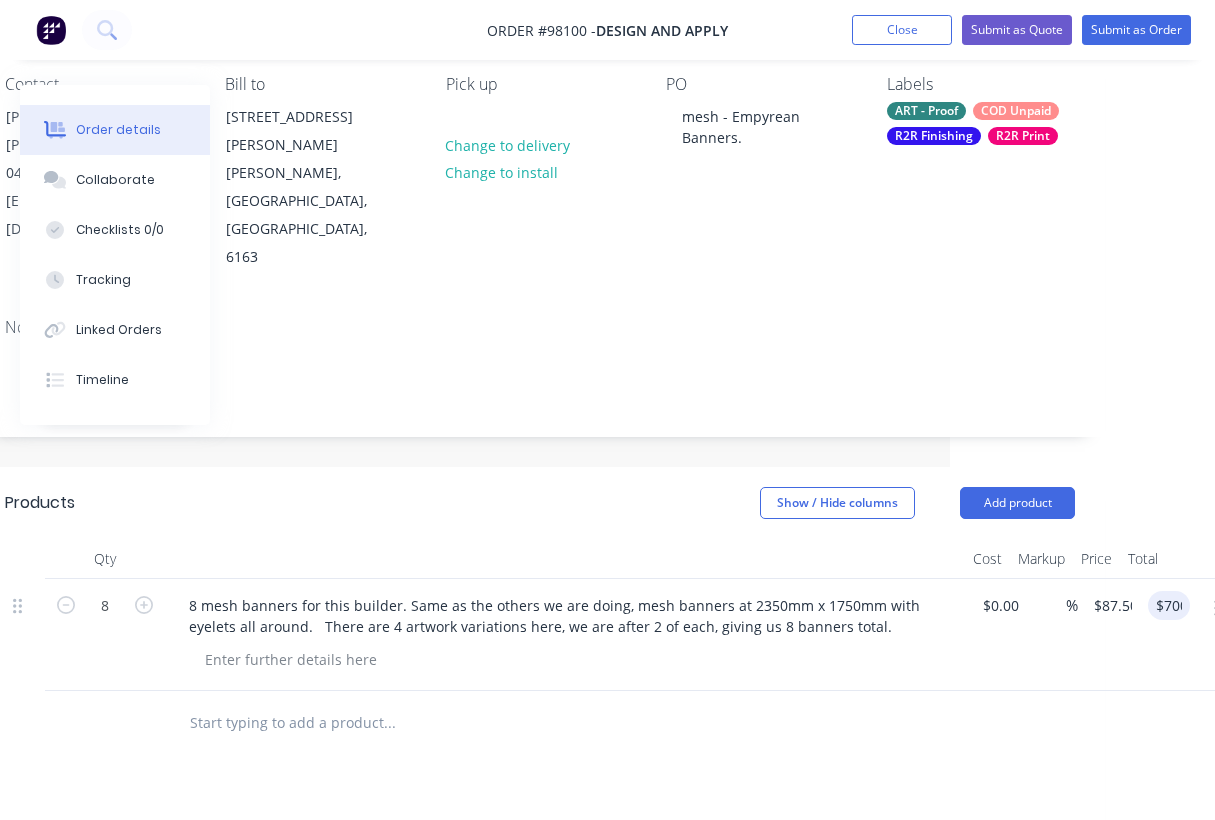 click at bounding box center (540, 723) 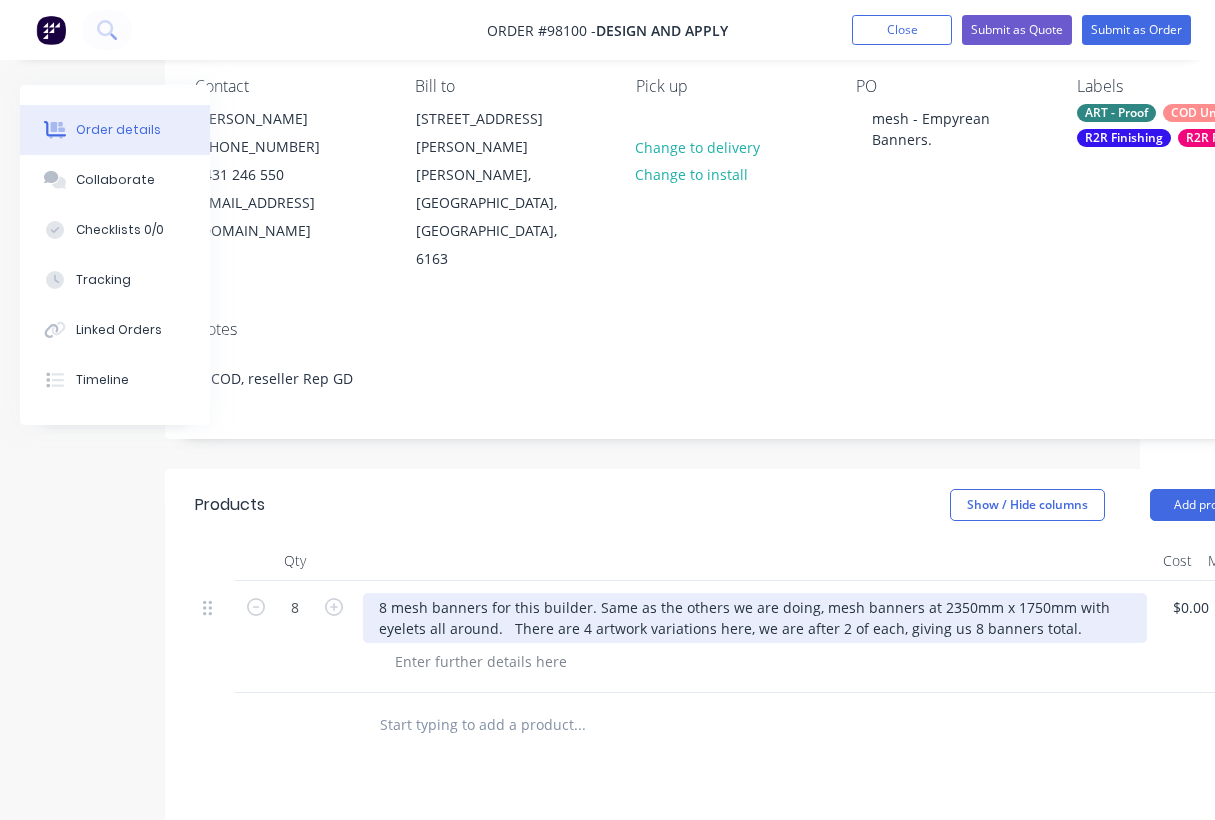 scroll, scrollTop: 0, scrollLeft: 75, axis: horizontal 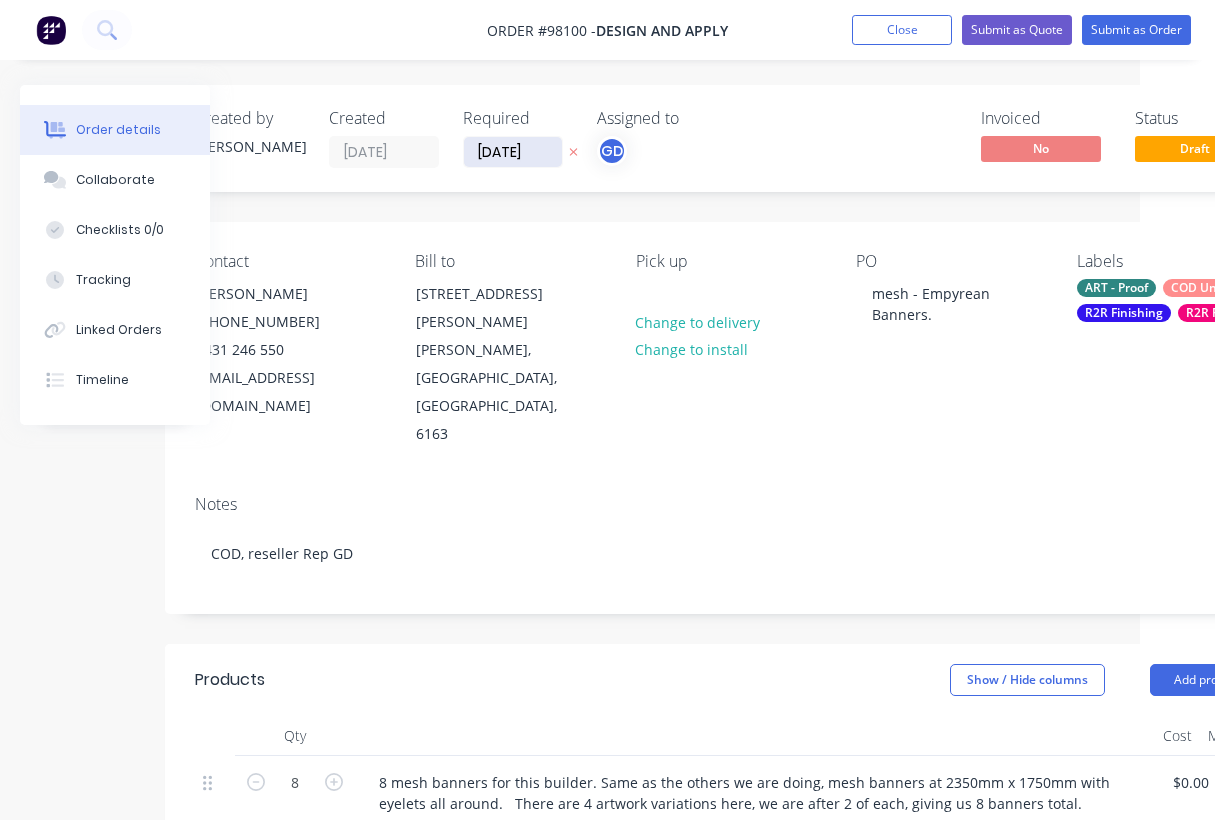 click on "[DATE]" at bounding box center [513, 152] 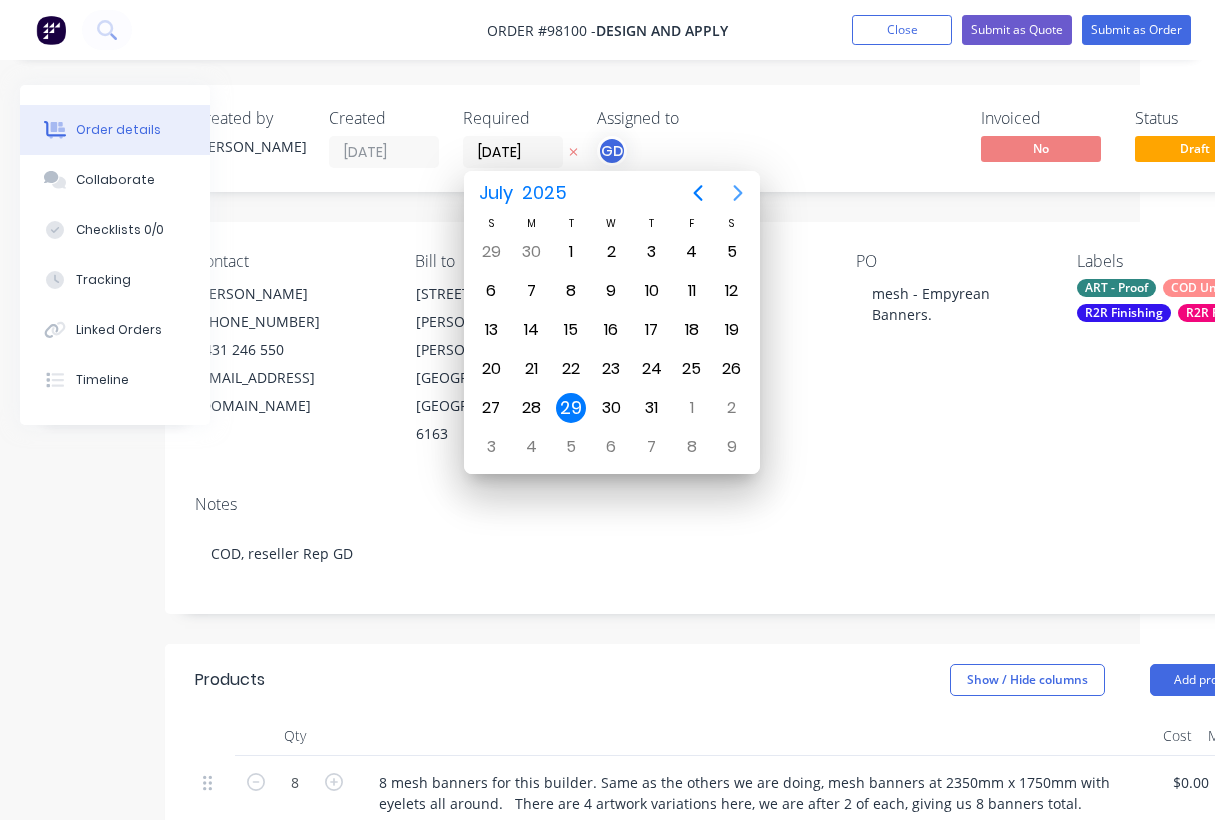 click 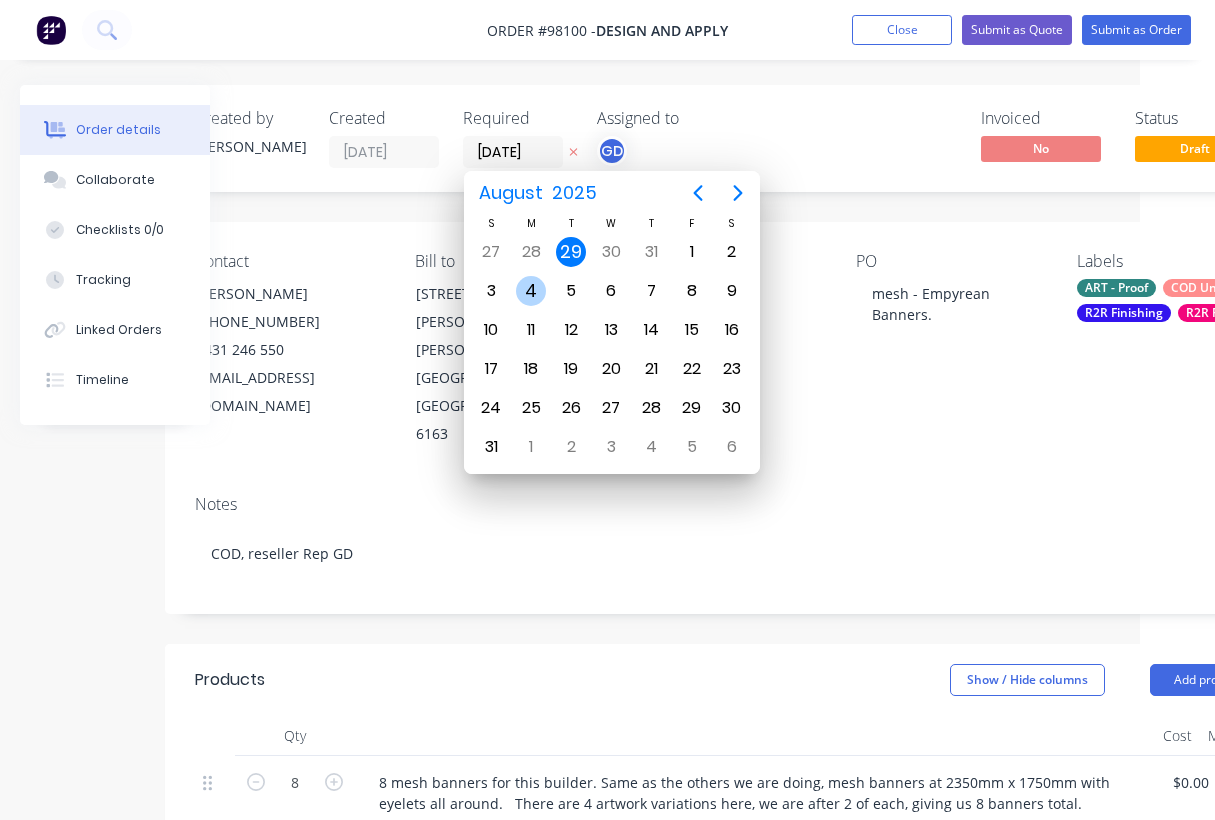 click on "4" at bounding box center [531, 291] 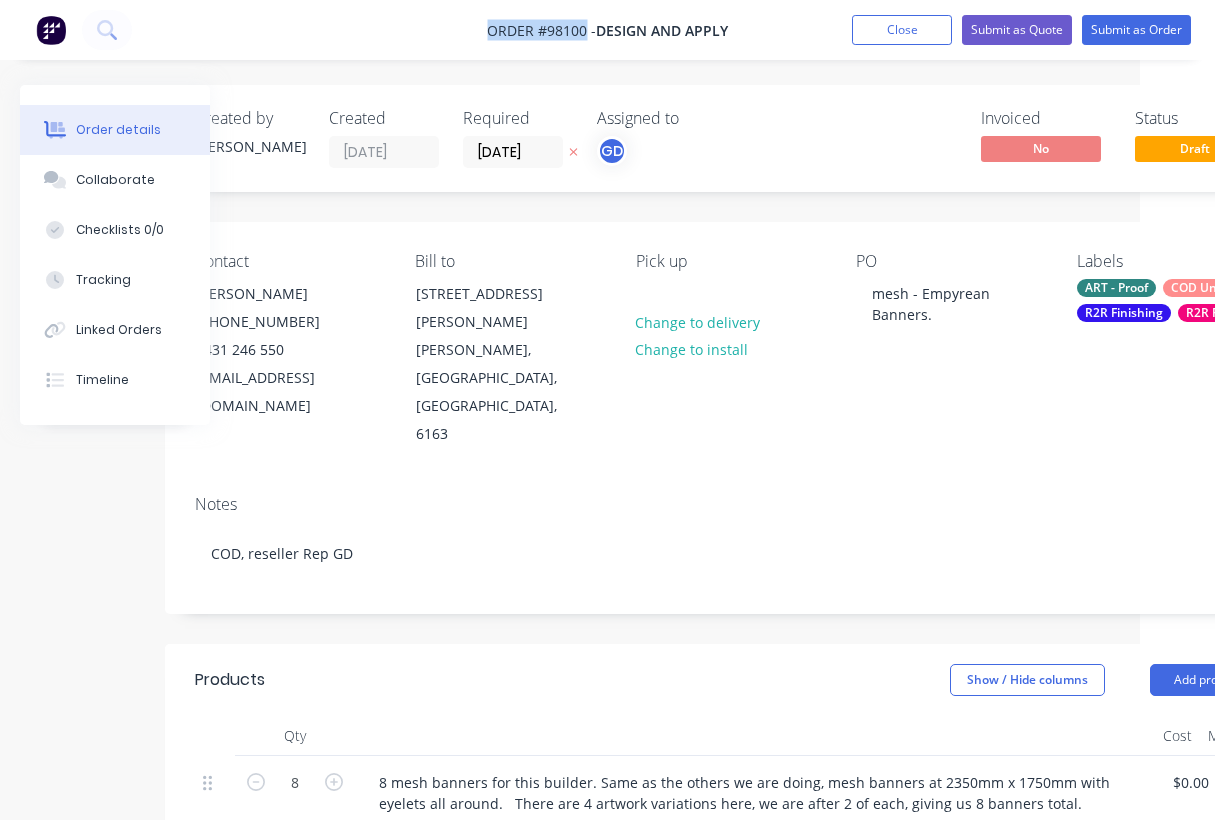 drag, startPoint x: 481, startPoint y: 31, endPoint x: 586, endPoint y: 39, distance: 105.30432 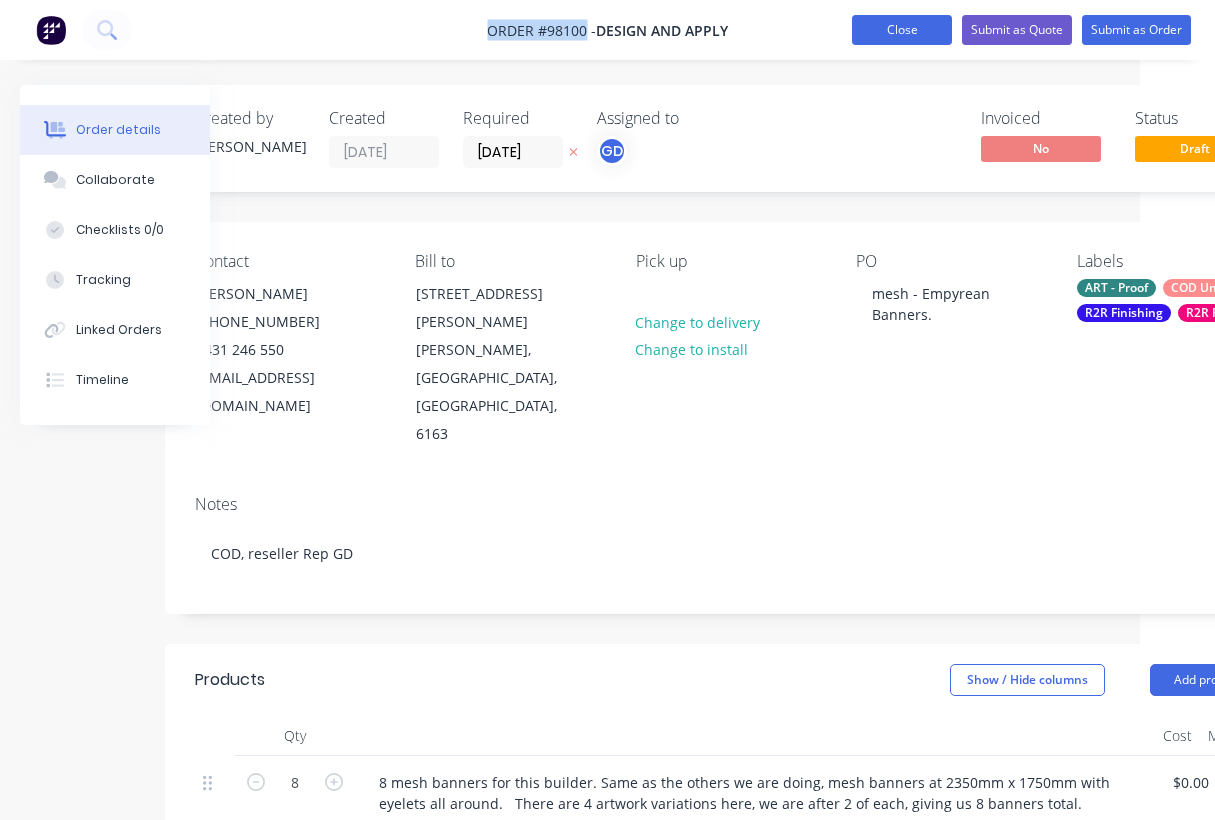 click on "Close" at bounding box center [902, 30] 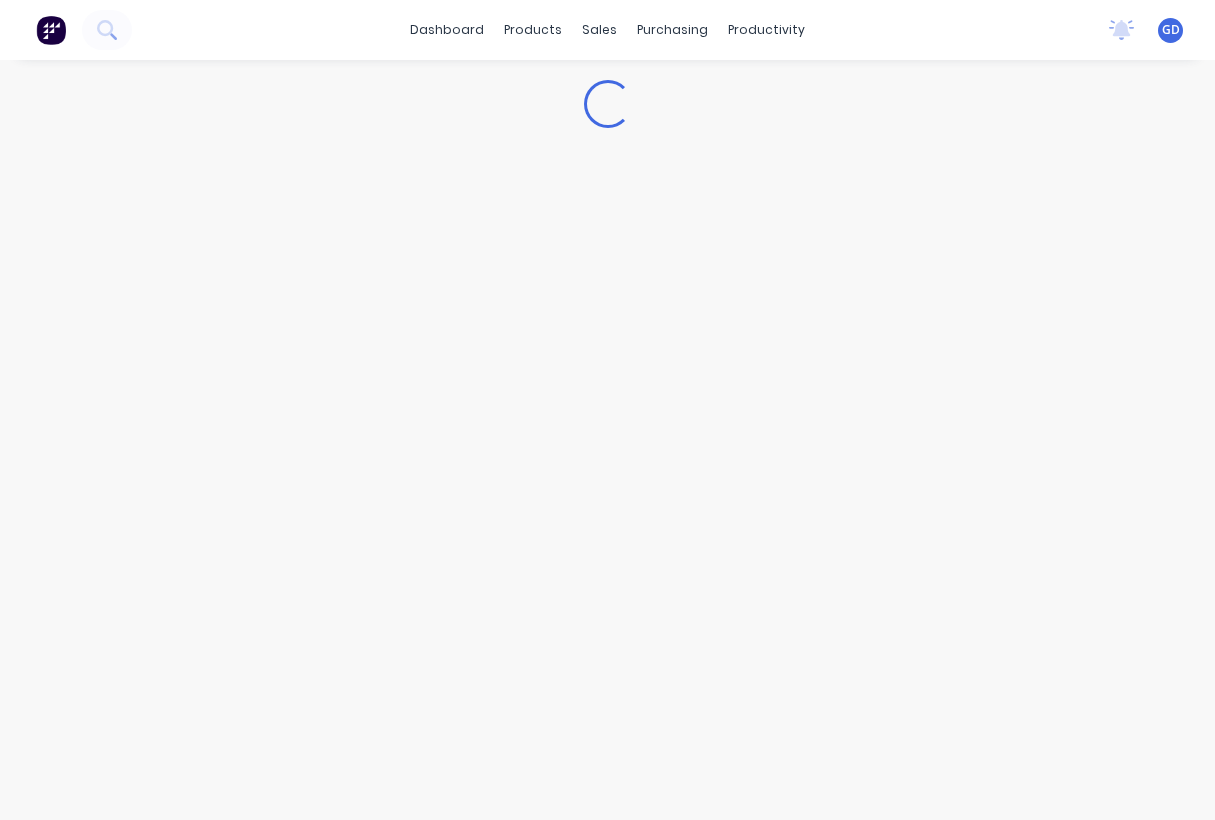 scroll, scrollTop: 0, scrollLeft: 0, axis: both 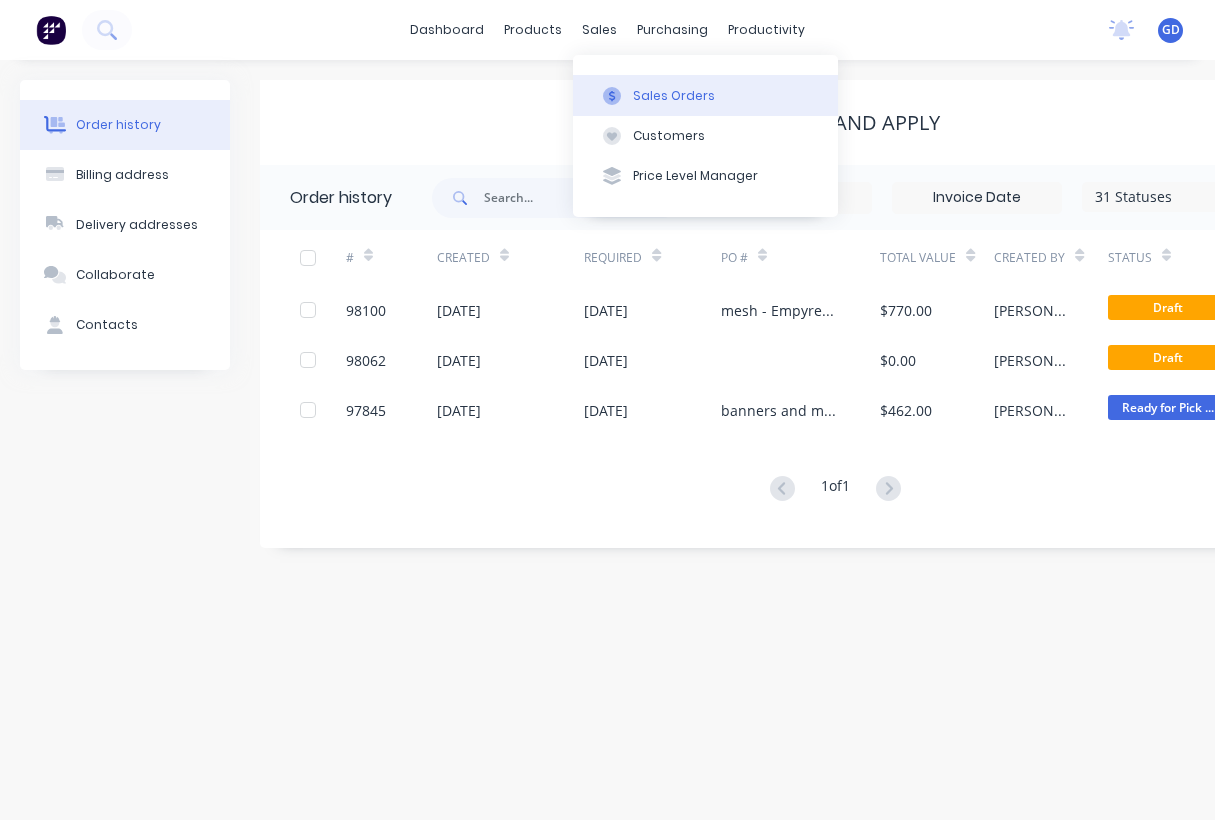 click on "Sales Orders" at bounding box center [674, 96] 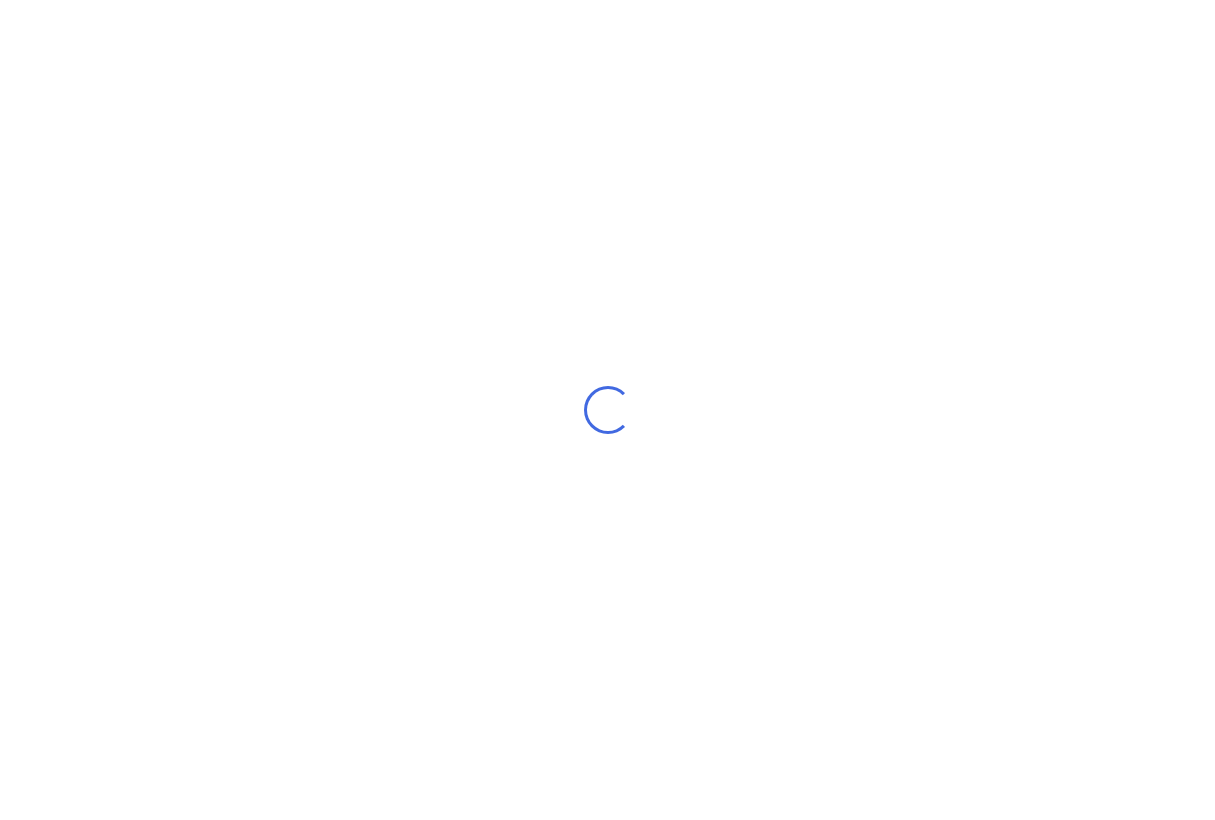 scroll, scrollTop: 0, scrollLeft: 0, axis: both 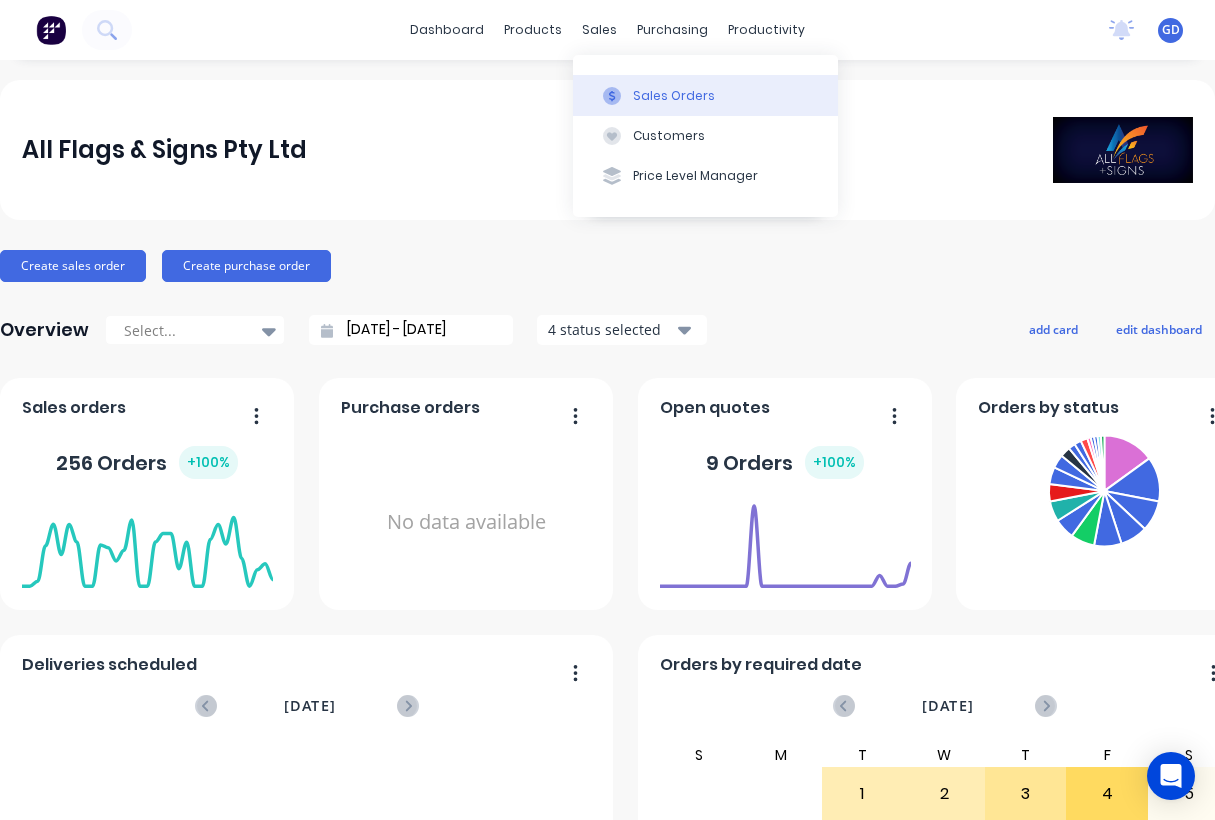 click on "Sales Orders" at bounding box center [674, 96] 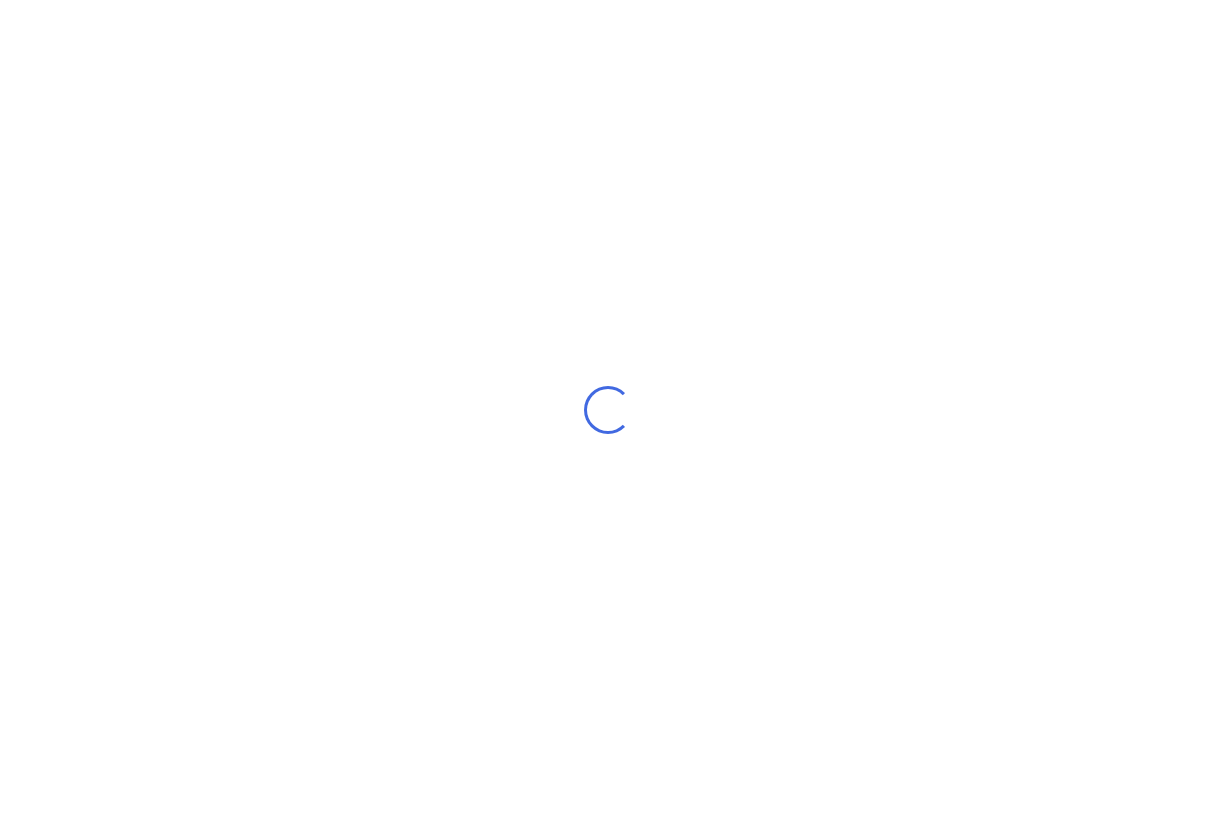 scroll, scrollTop: 0, scrollLeft: 0, axis: both 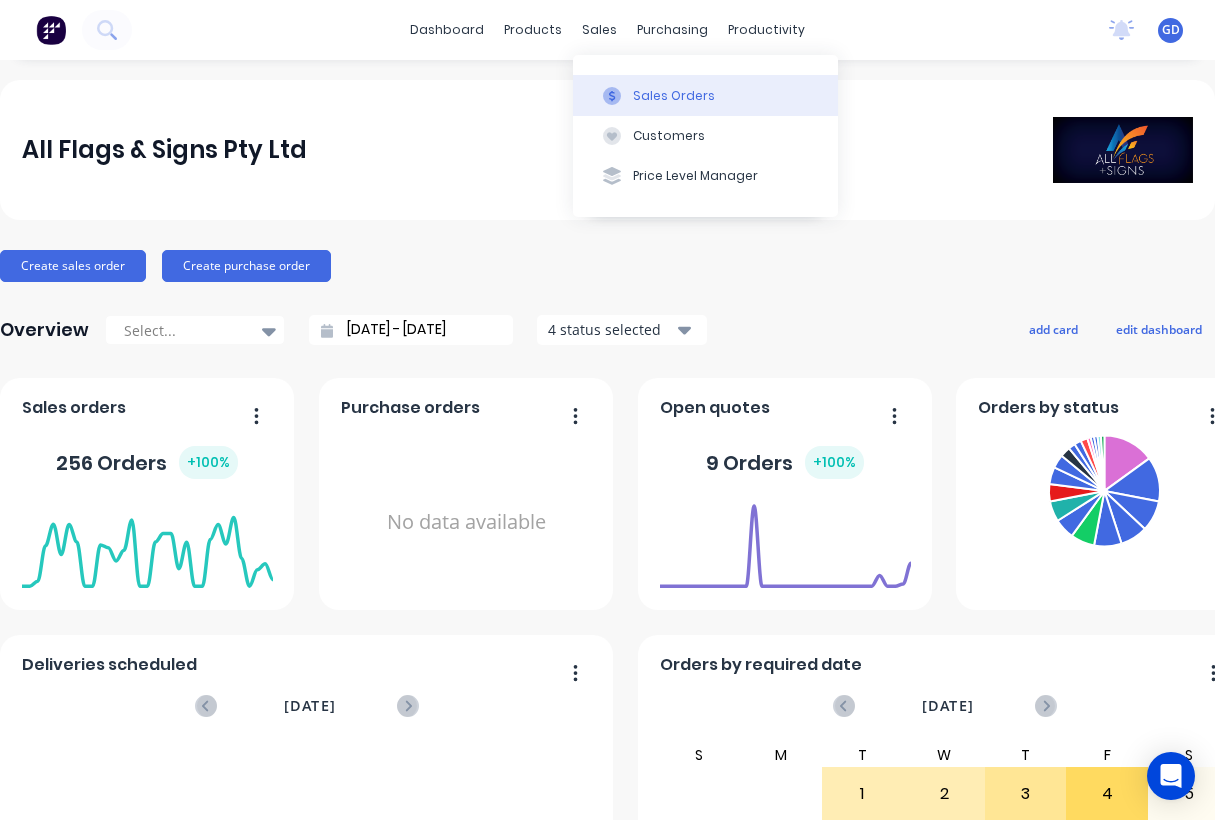 click on "Sales Orders" at bounding box center [705, 95] 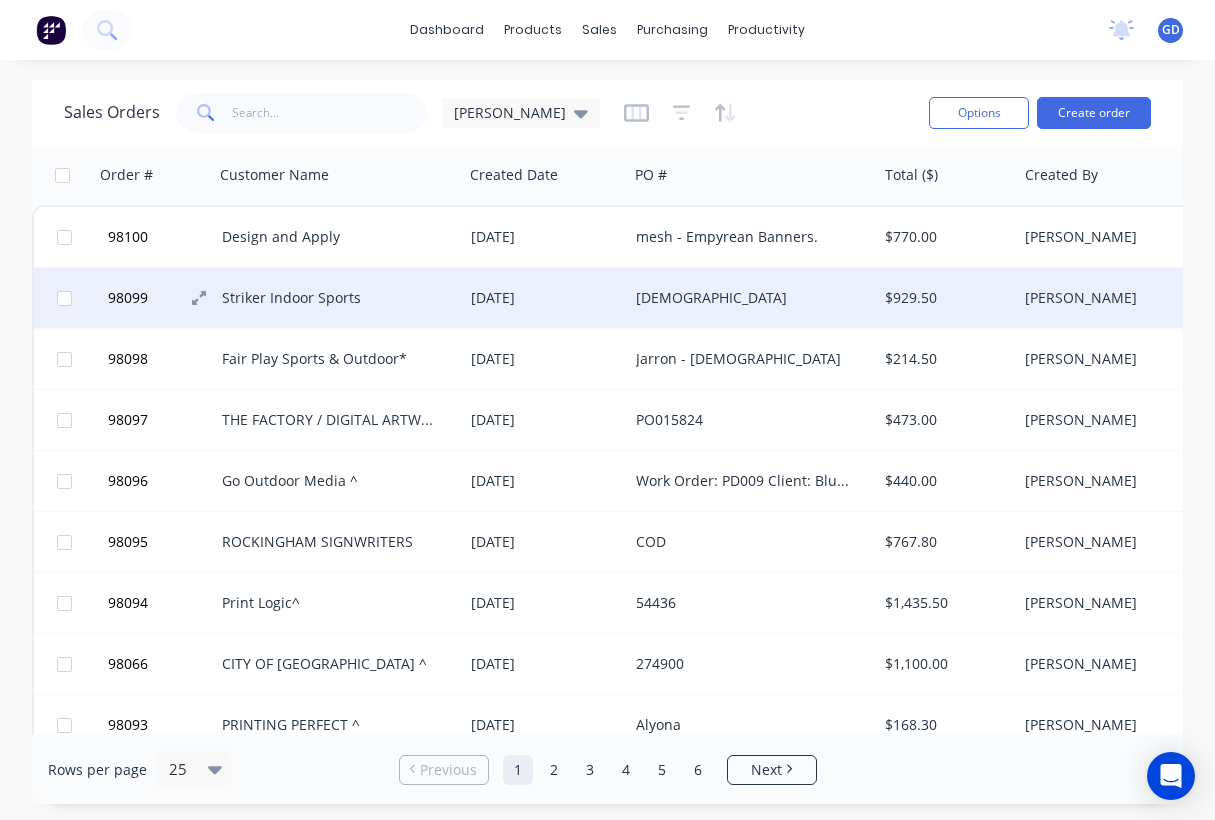 click on "98099" at bounding box center [162, 298] 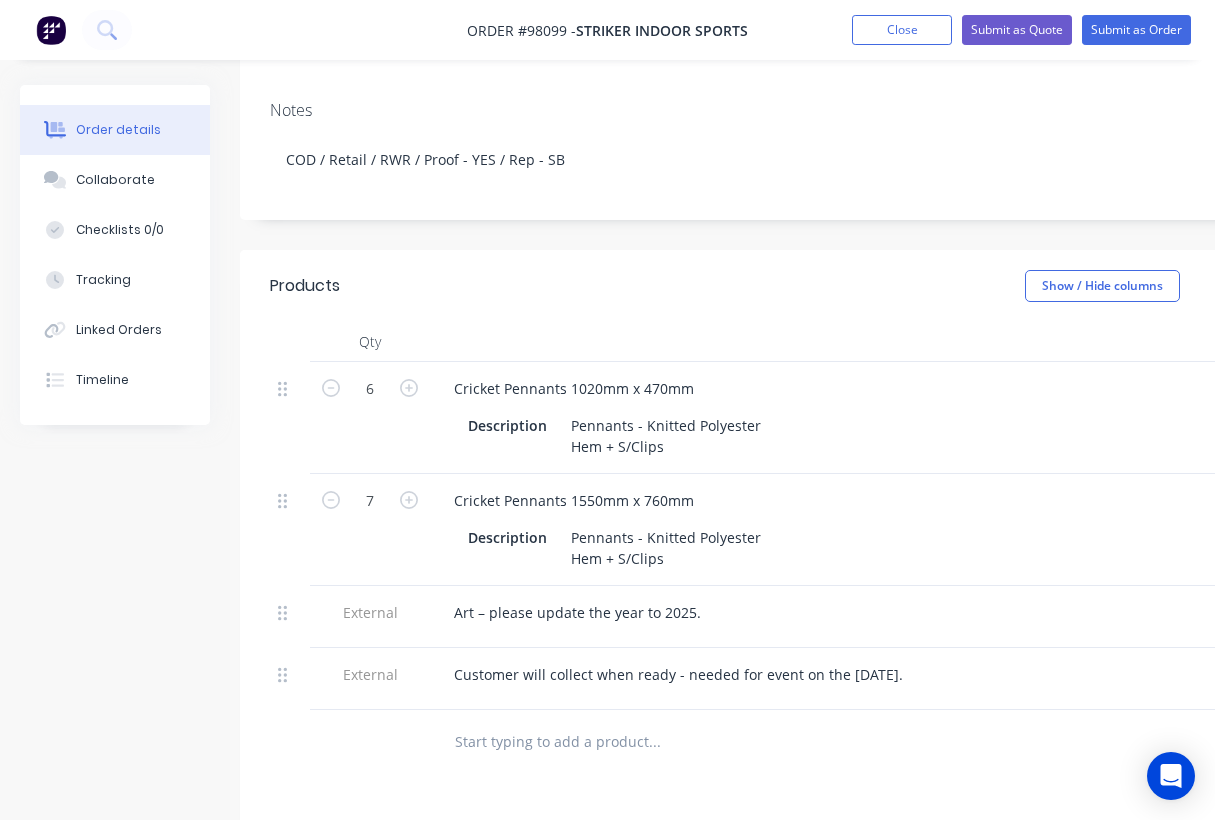 scroll, scrollTop: 397, scrollLeft: 0, axis: vertical 